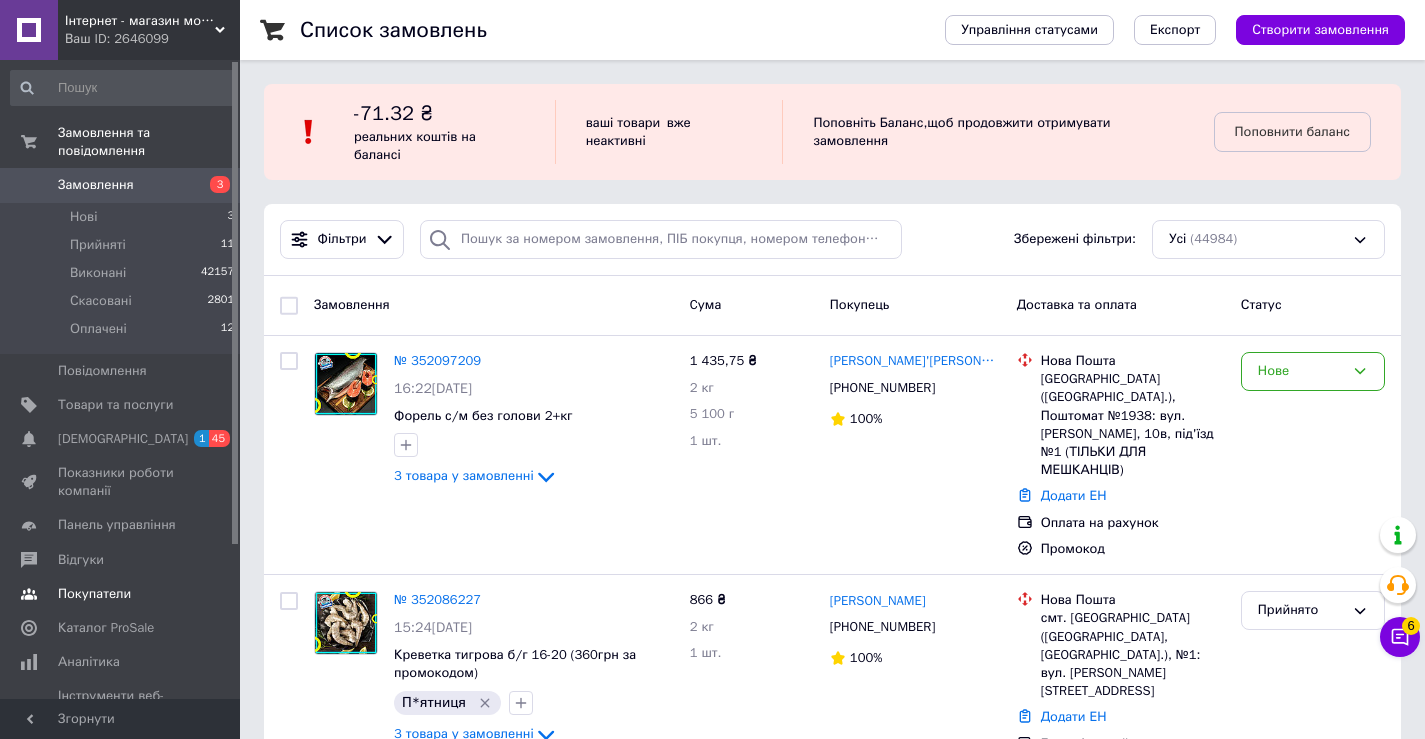 scroll, scrollTop: 0, scrollLeft: 0, axis: both 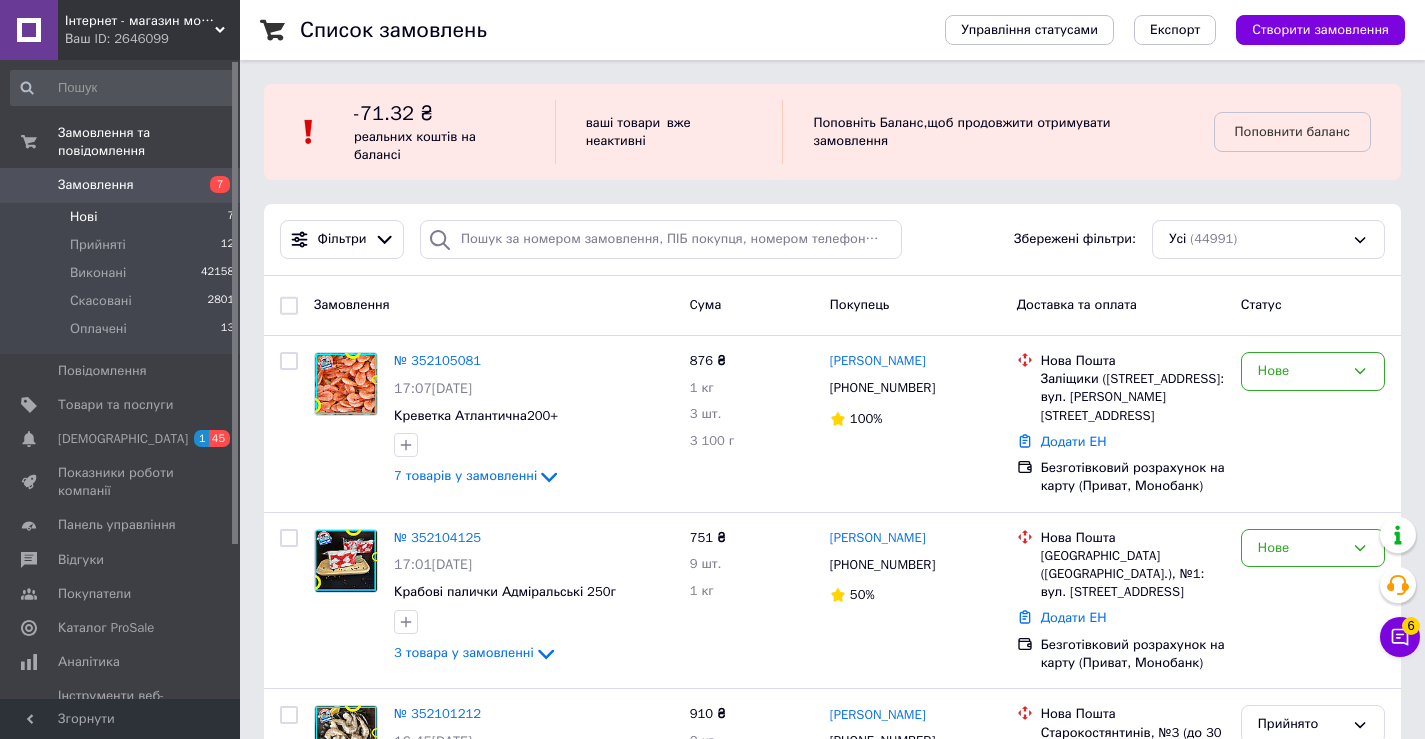 click on "Нові" at bounding box center [83, 217] 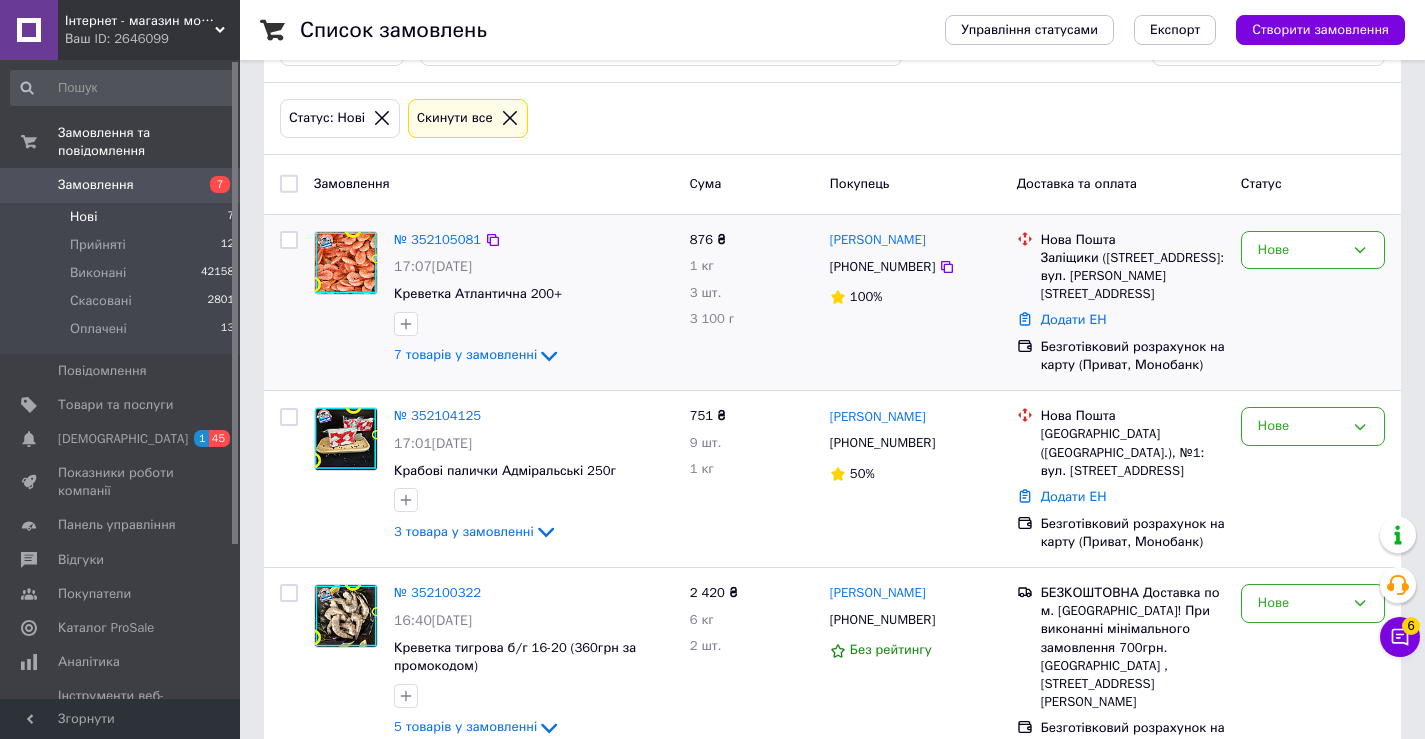 scroll, scrollTop: 200, scrollLeft: 0, axis: vertical 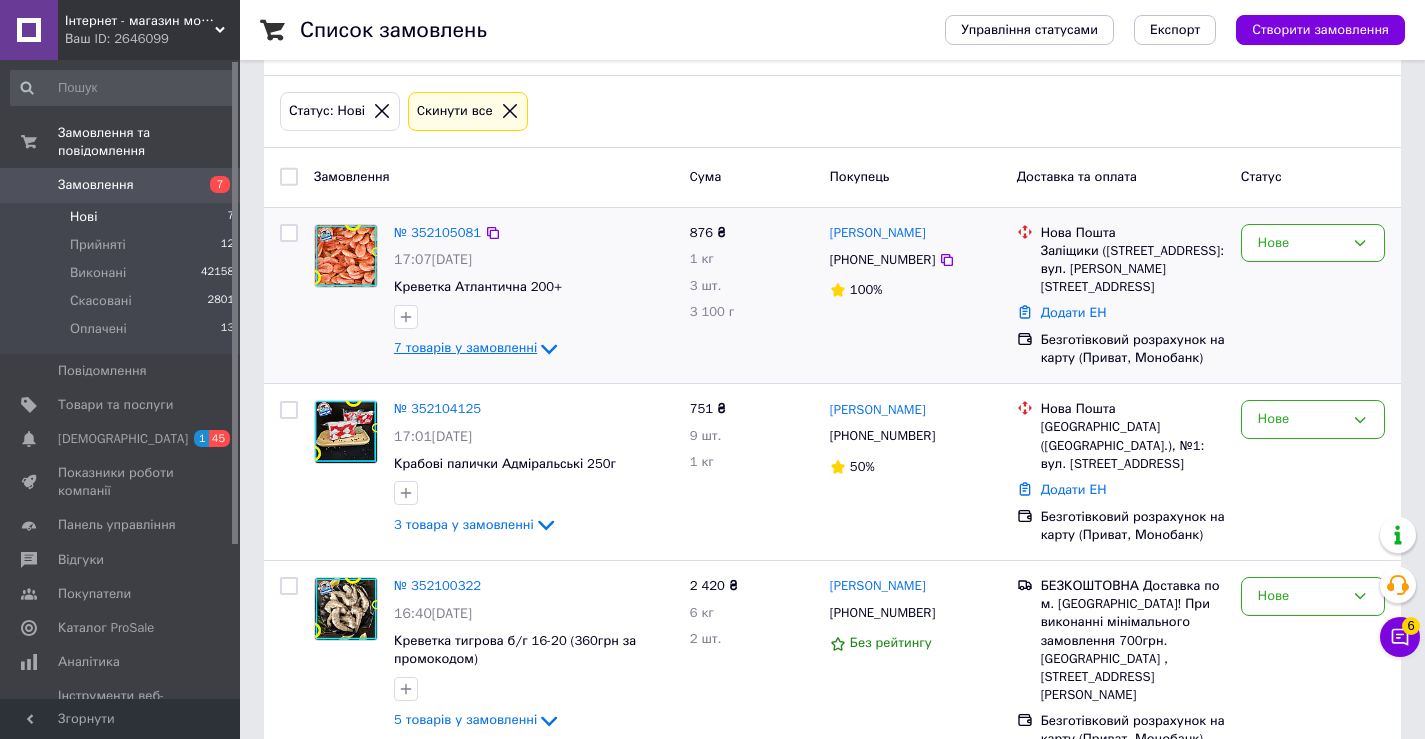 click on "7 товарів у замовленні" at bounding box center (465, 347) 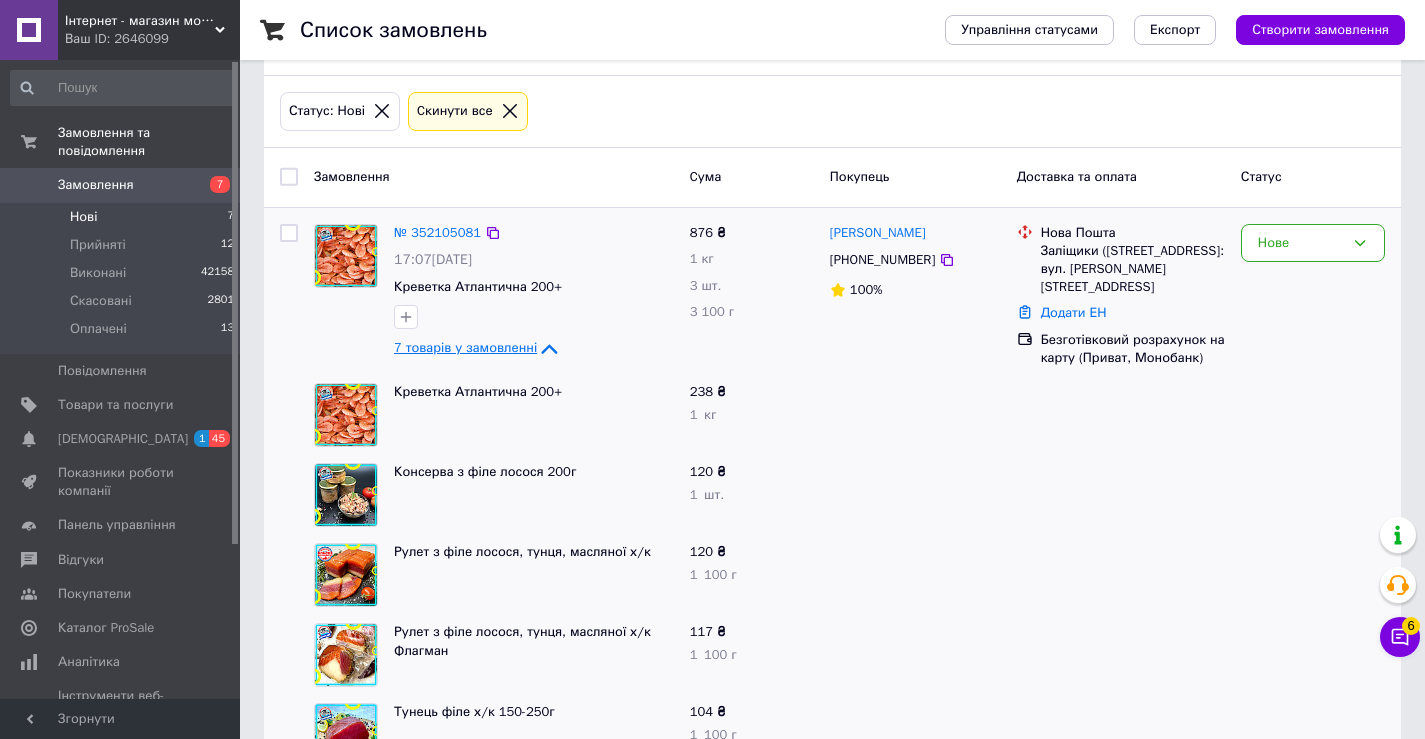 click on "7 товарів у замовленні" at bounding box center (465, 347) 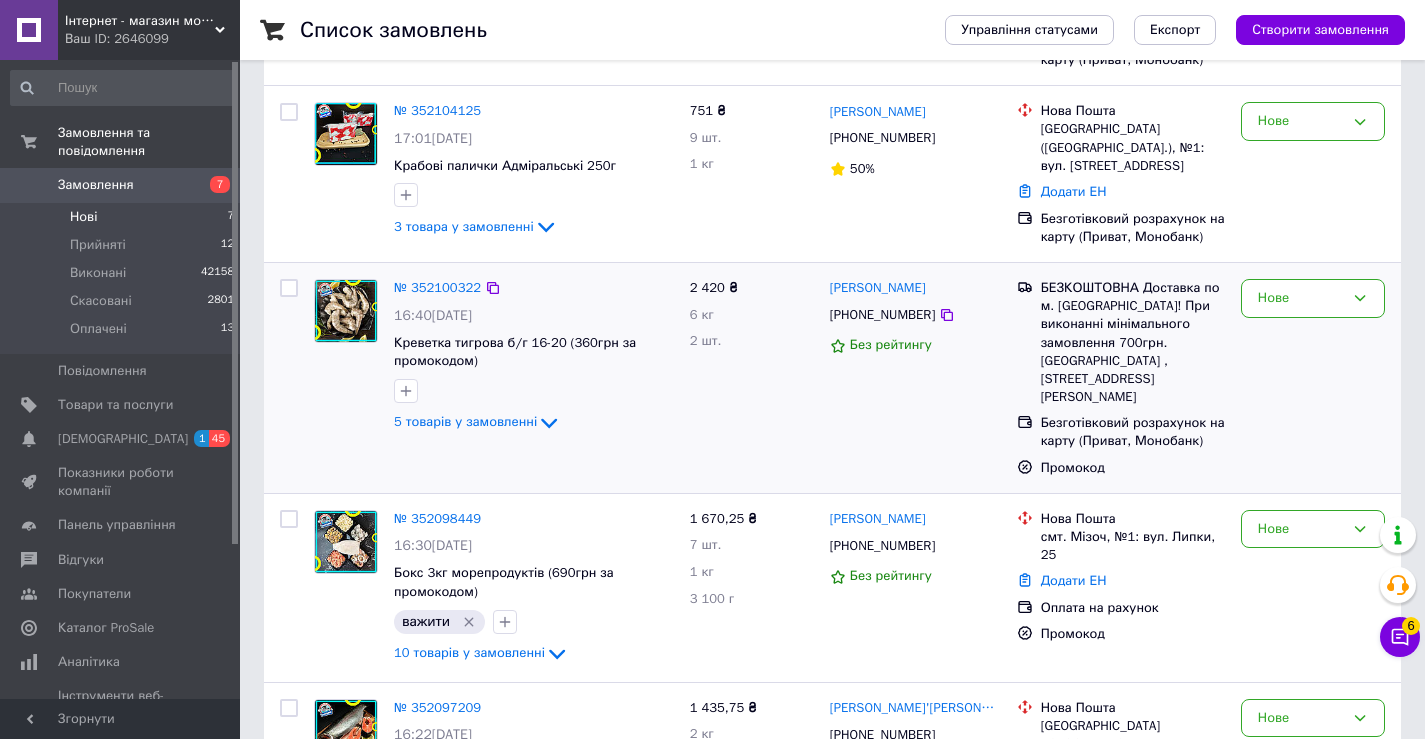 scroll, scrollTop: 500, scrollLeft: 0, axis: vertical 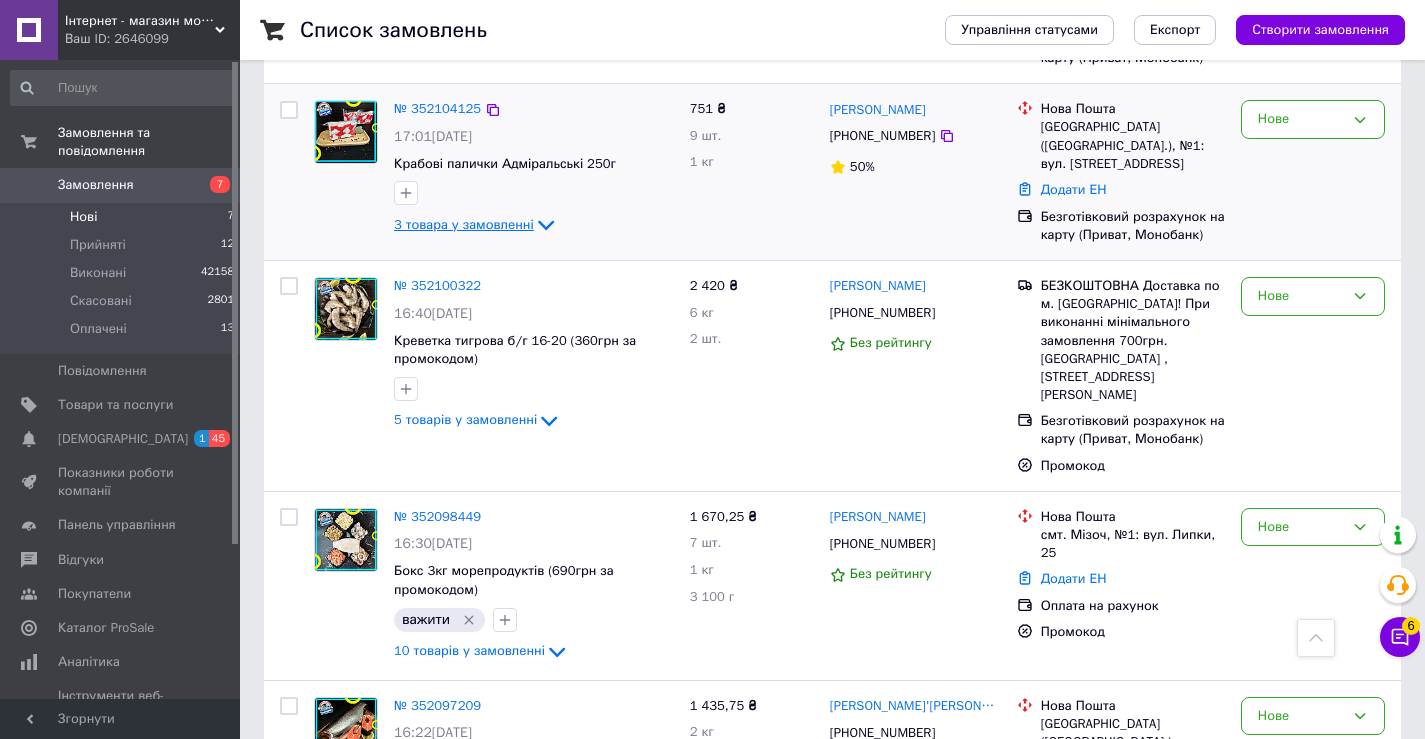 click on "3 товара у замовленні" at bounding box center [464, 224] 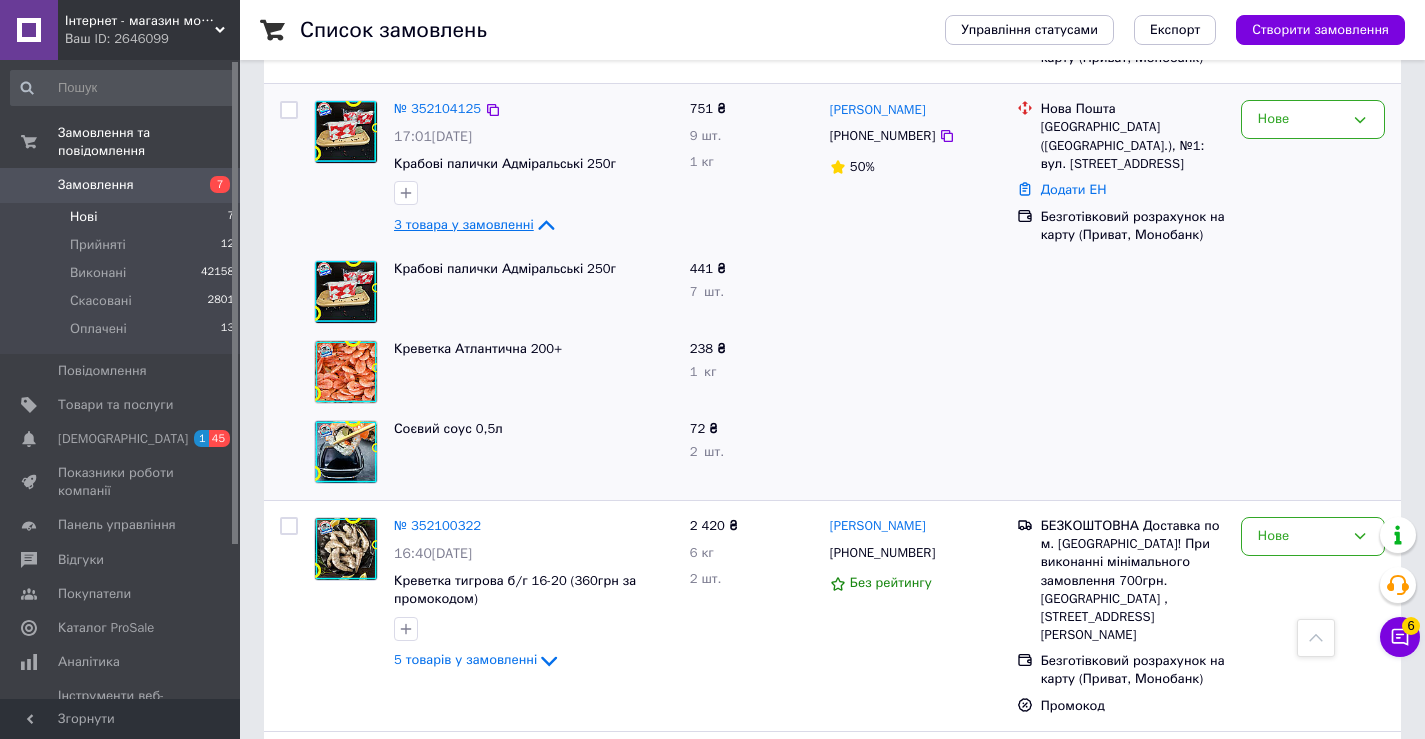 click on "3 товара у замовленні" at bounding box center [464, 224] 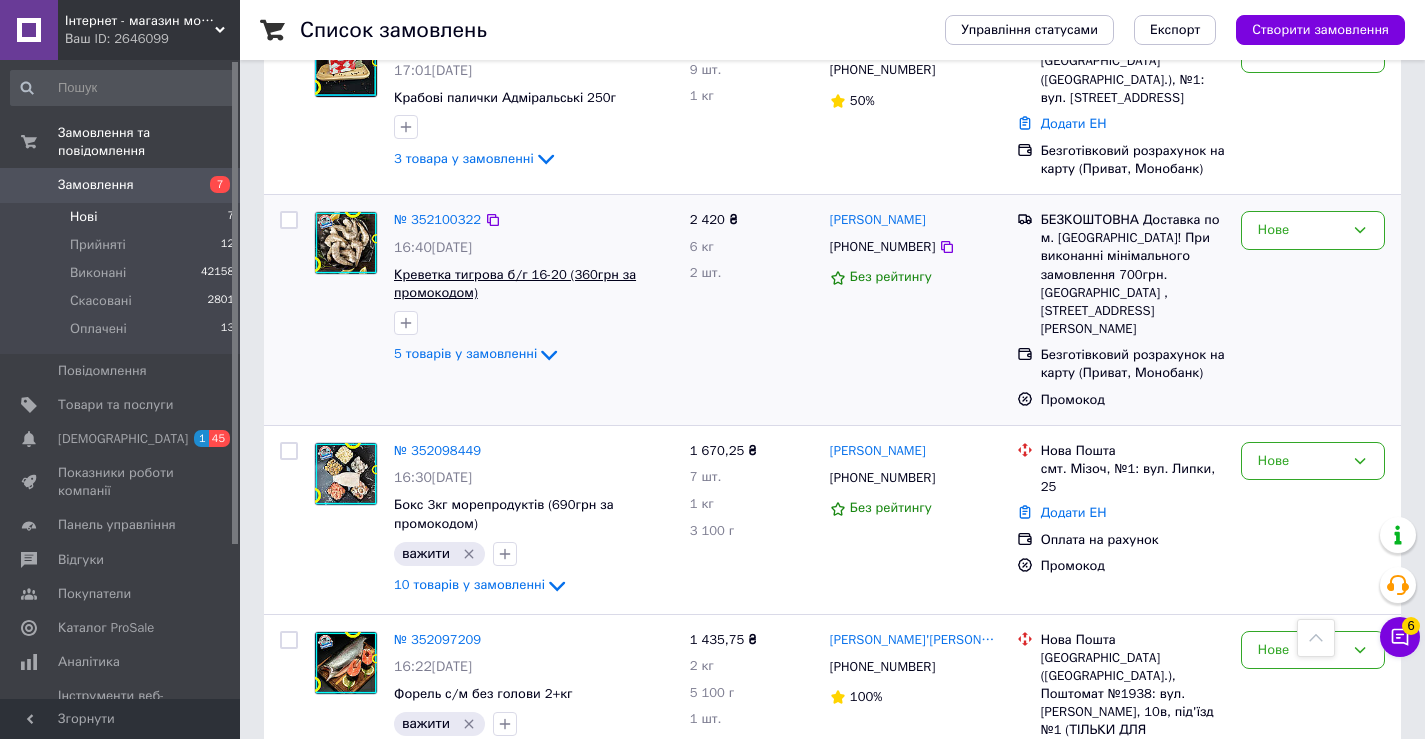 scroll, scrollTop: 700, scrollLeft: 0, axis: vertical 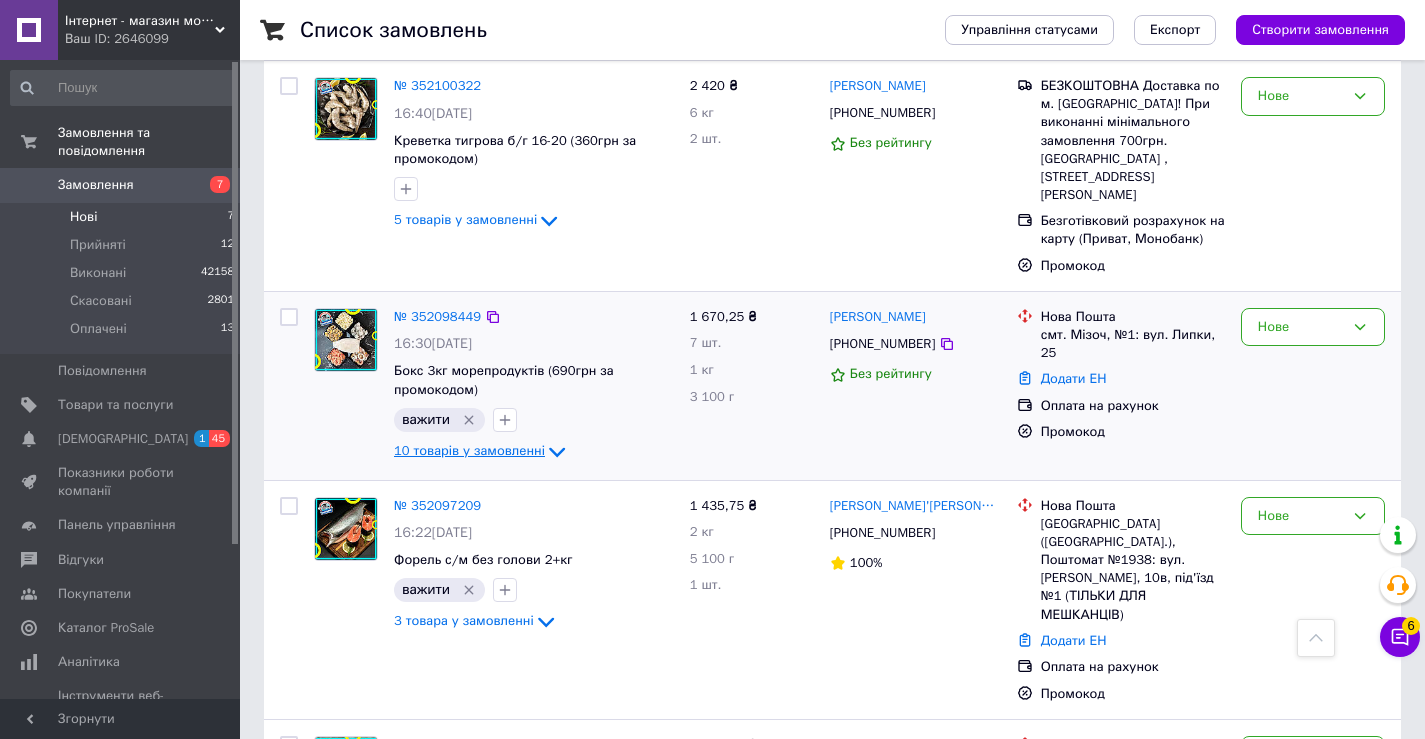 click on "10 товарів у замовленні" at bounding box center [469, 450] 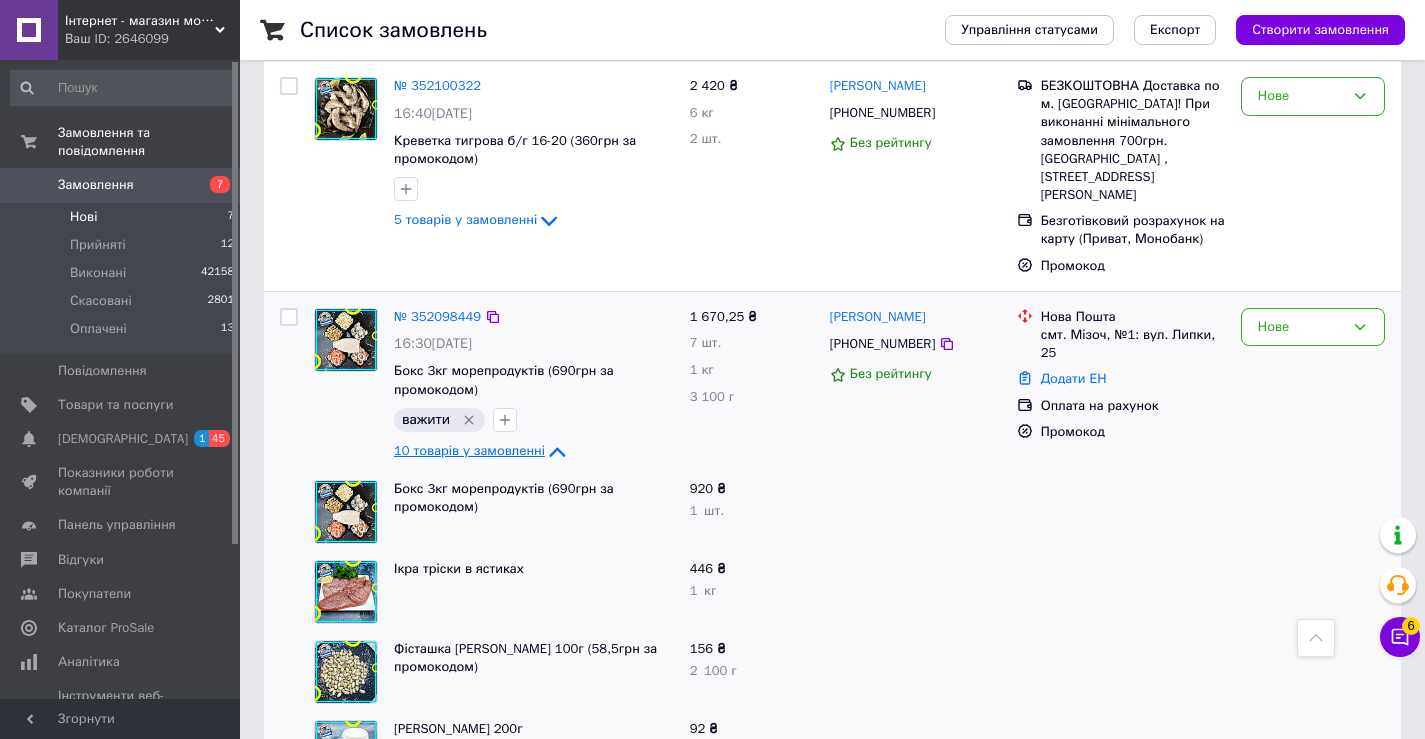 click on "10 товарів у замовленні" at bounding box center [469, 450] 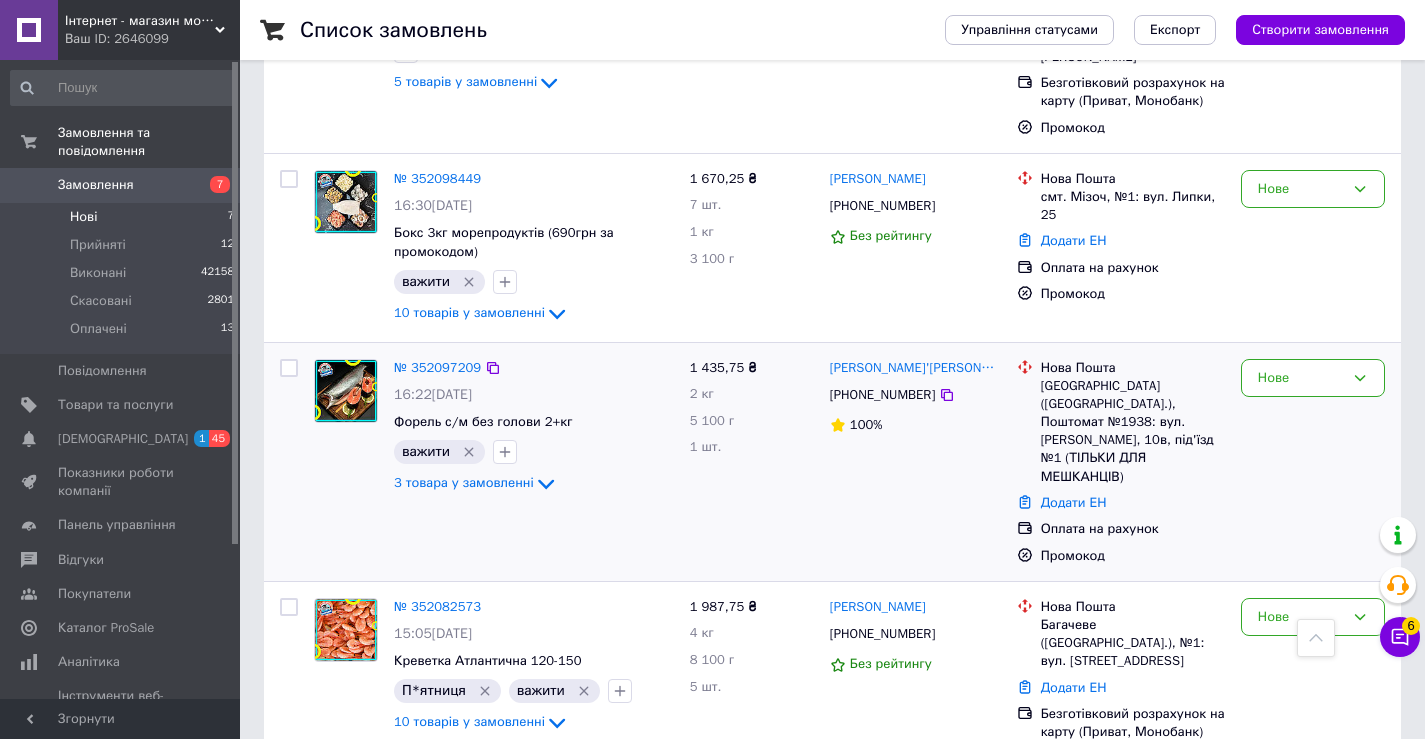 scroll, scrollTop: 852, scrollLeft: 0, axis: vertical 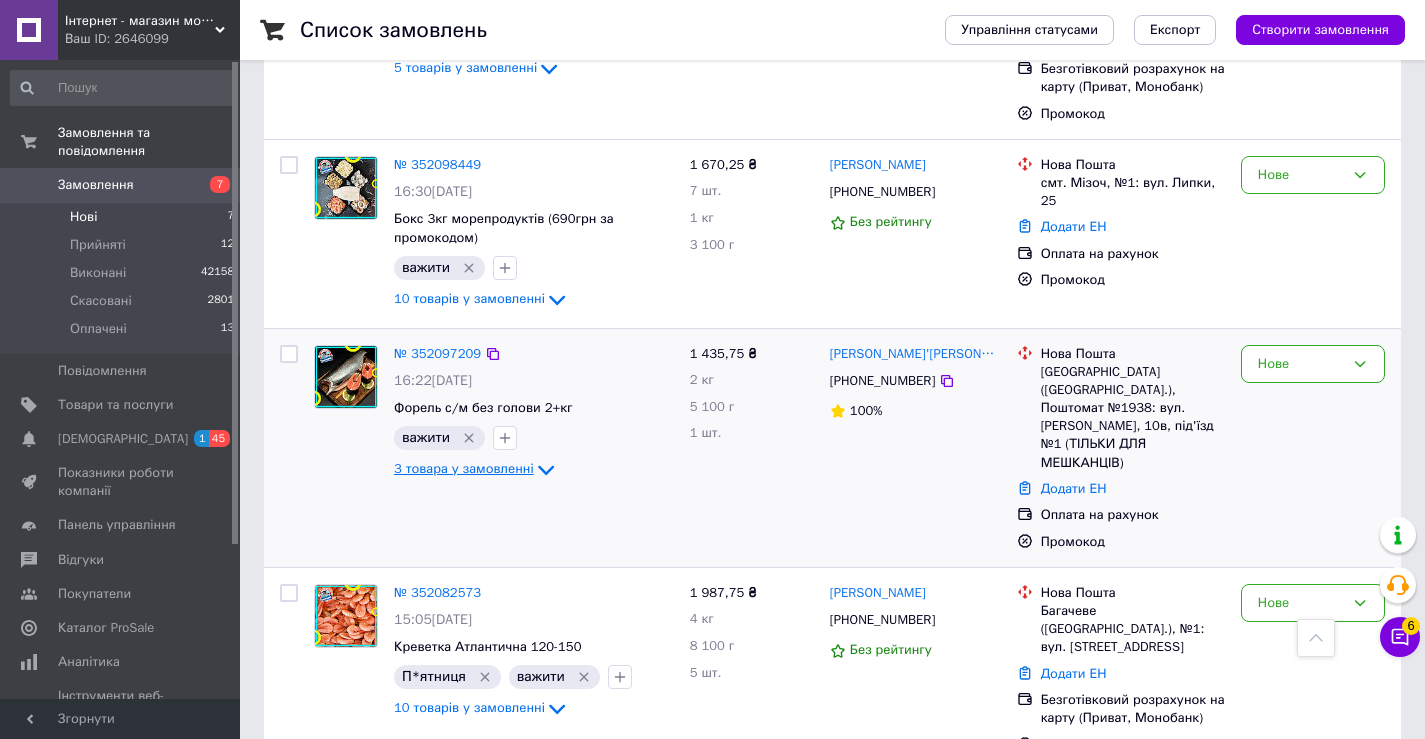 click on "3 товара у замовленні" at bounding box center (464, 468) 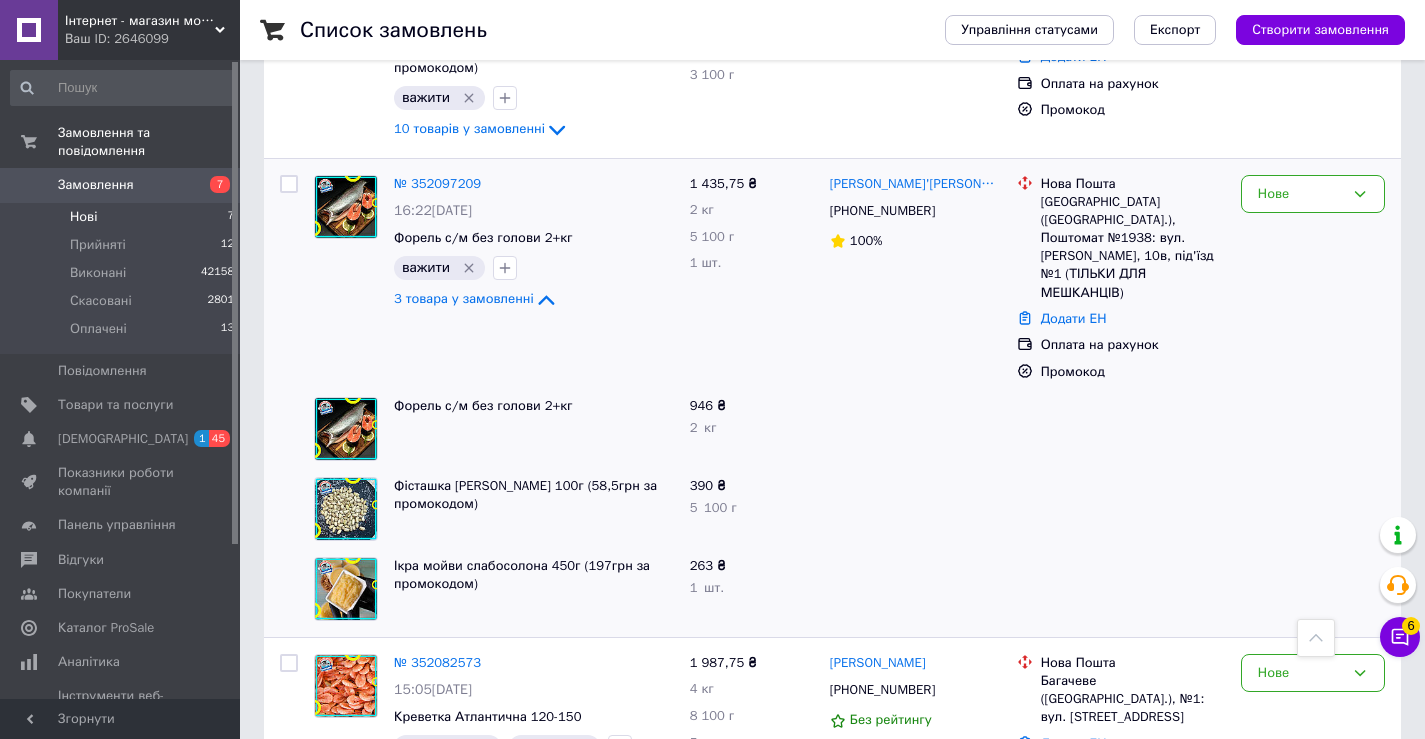 scroll, scrollTop: 892, scrollLeft: 0, axis: vertical 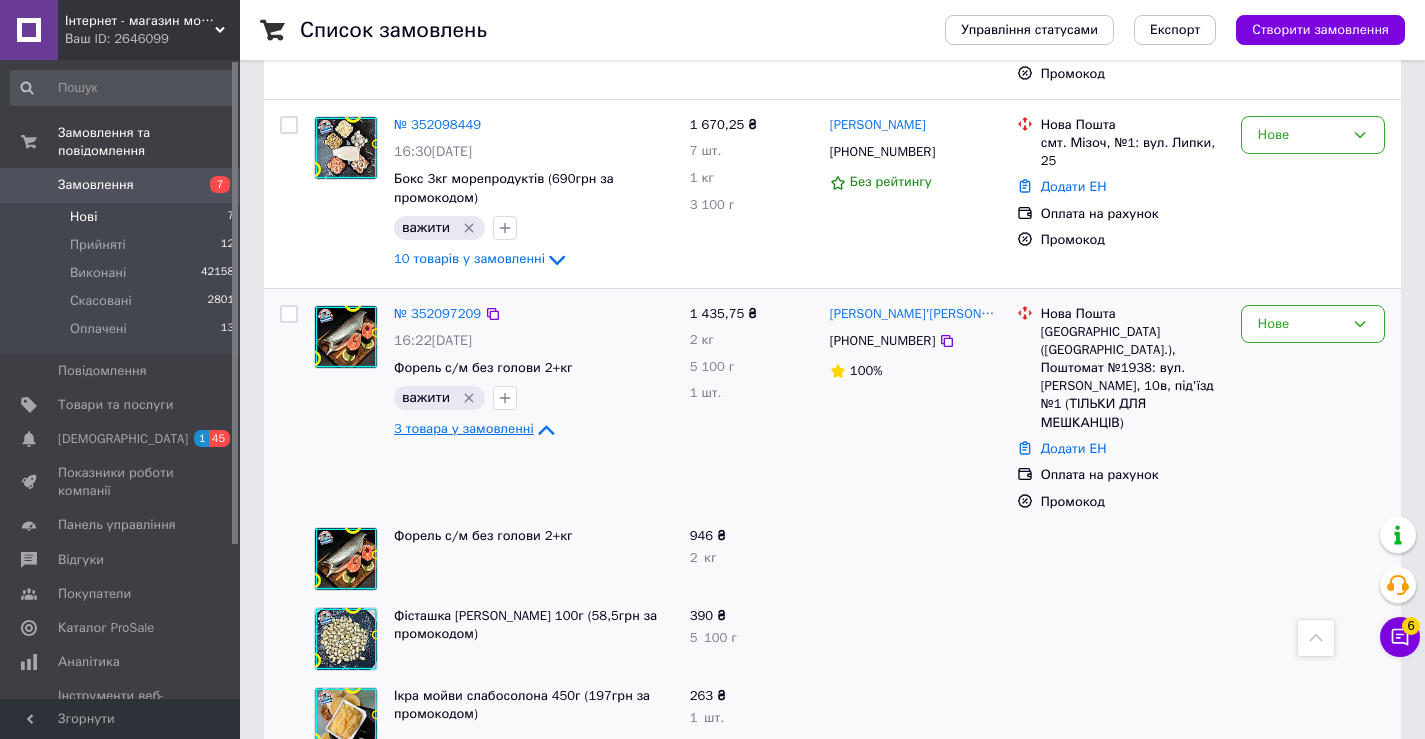 click on "3 товара у замовленні" at bounding box center [464, 428] 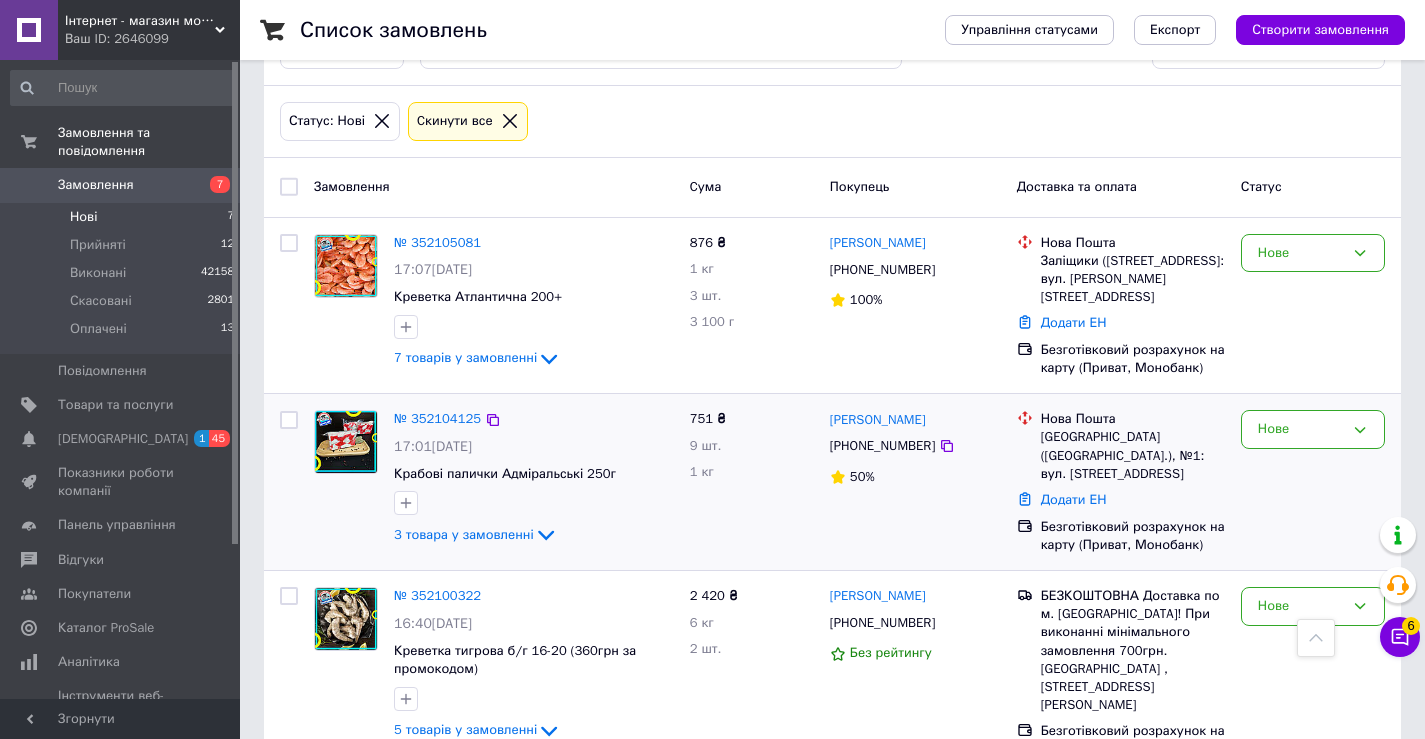 scroll, scrollTop: 0, scrollLeft: 0, axis: both 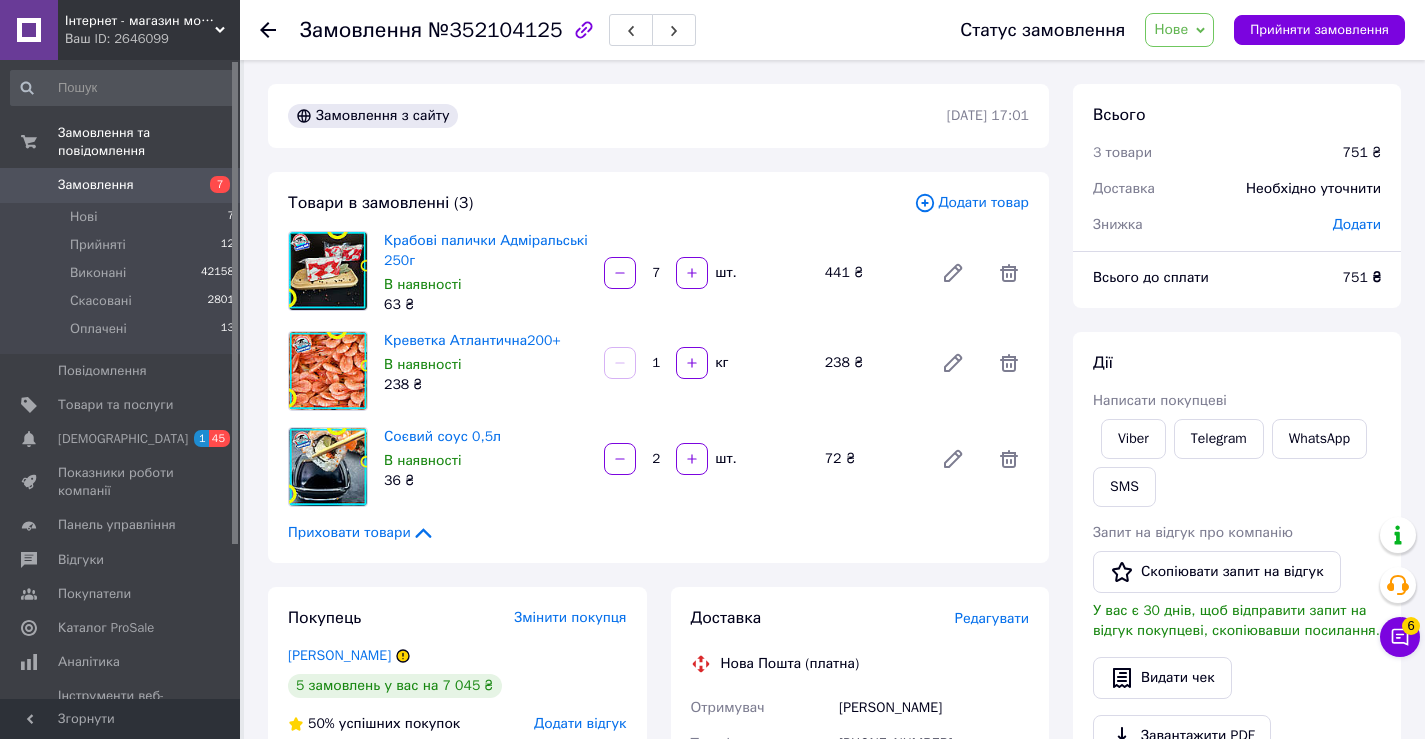 click on "Нове" at bounding box center (1179, 30) 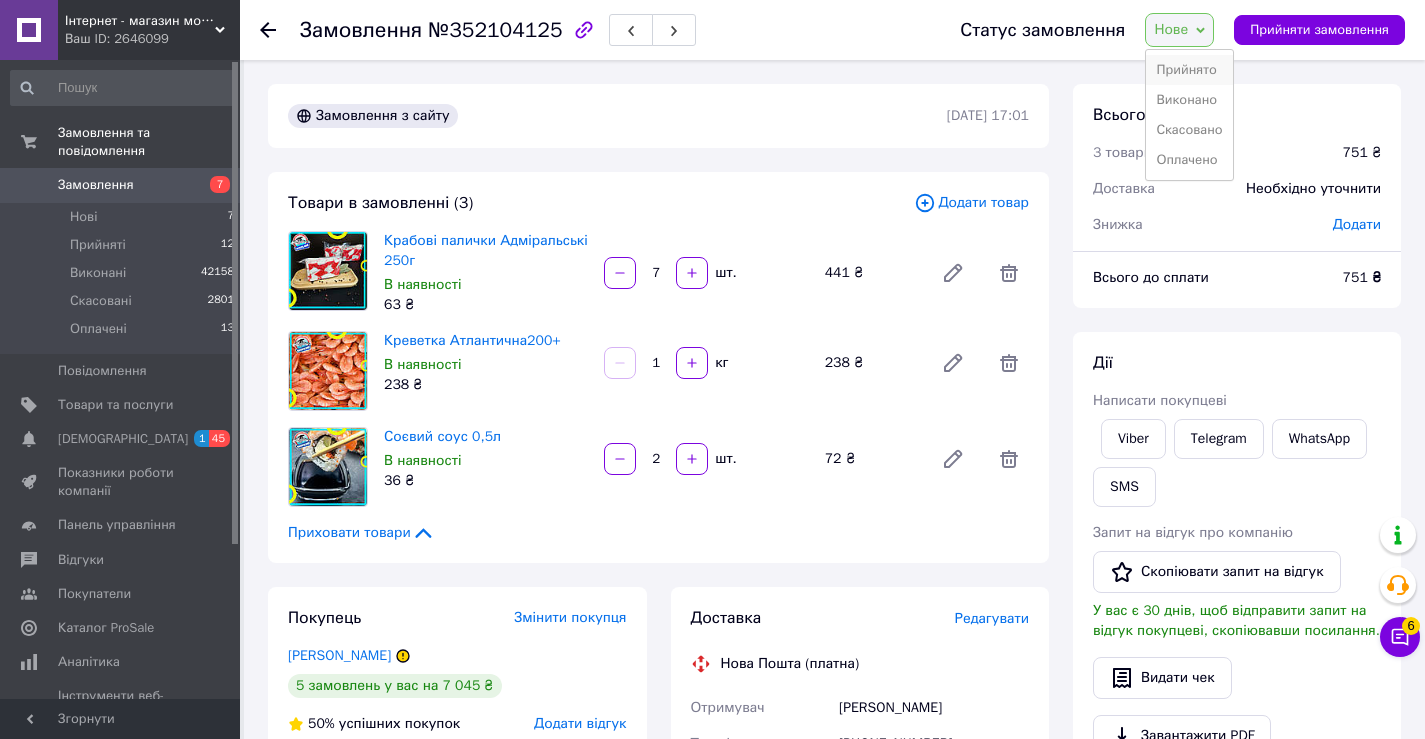 click on "Прийнято" at bounding box center [1189, 70] 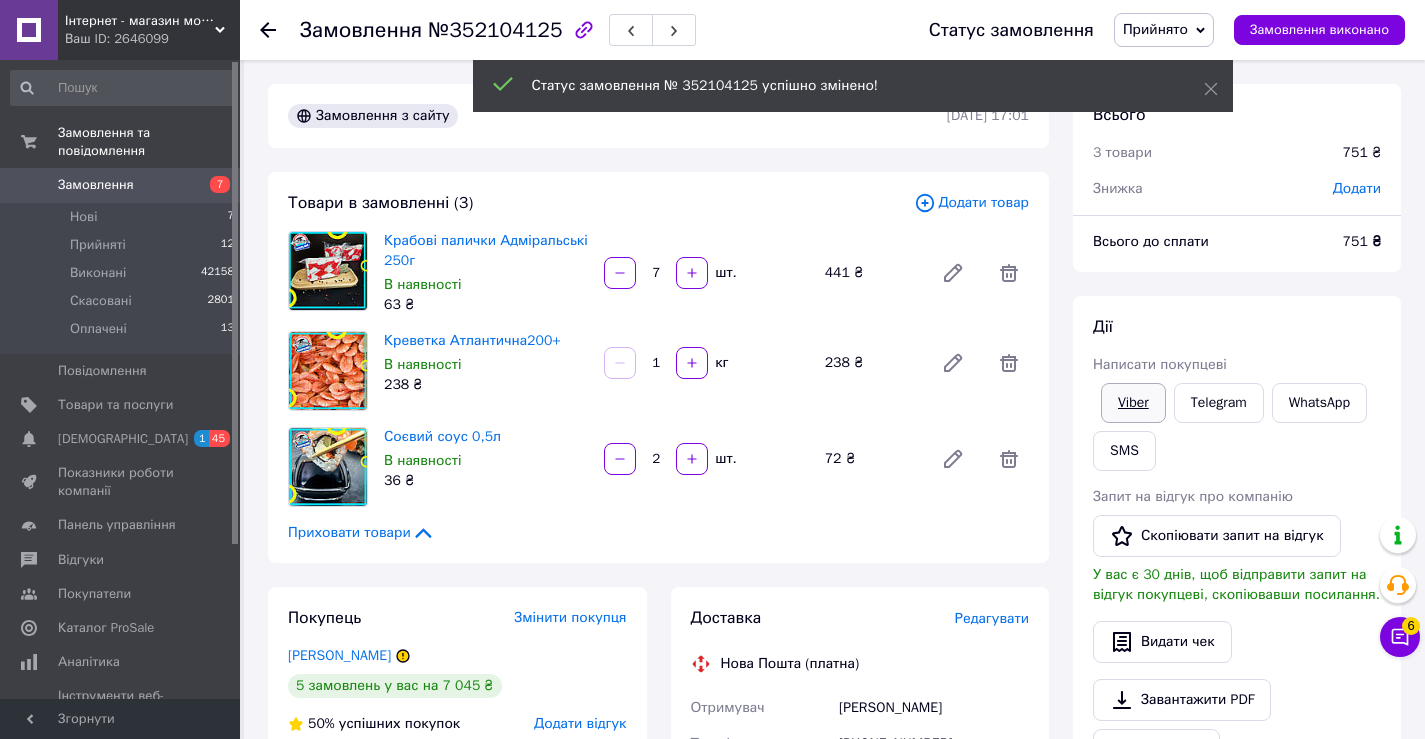 click on "Дії Написати покупцеві Viber Telegram WhatsApp SMS Запит на відгук про компанію   Скопіювати запит на відгук У вас є 30 днів, щоб відправити запит на відгук покупцеві, скопіювавши посилання.   Видати чек   Завантажити PDF   Друк PDF   Дублювати замовлення" at bounding box center (1237, 568) 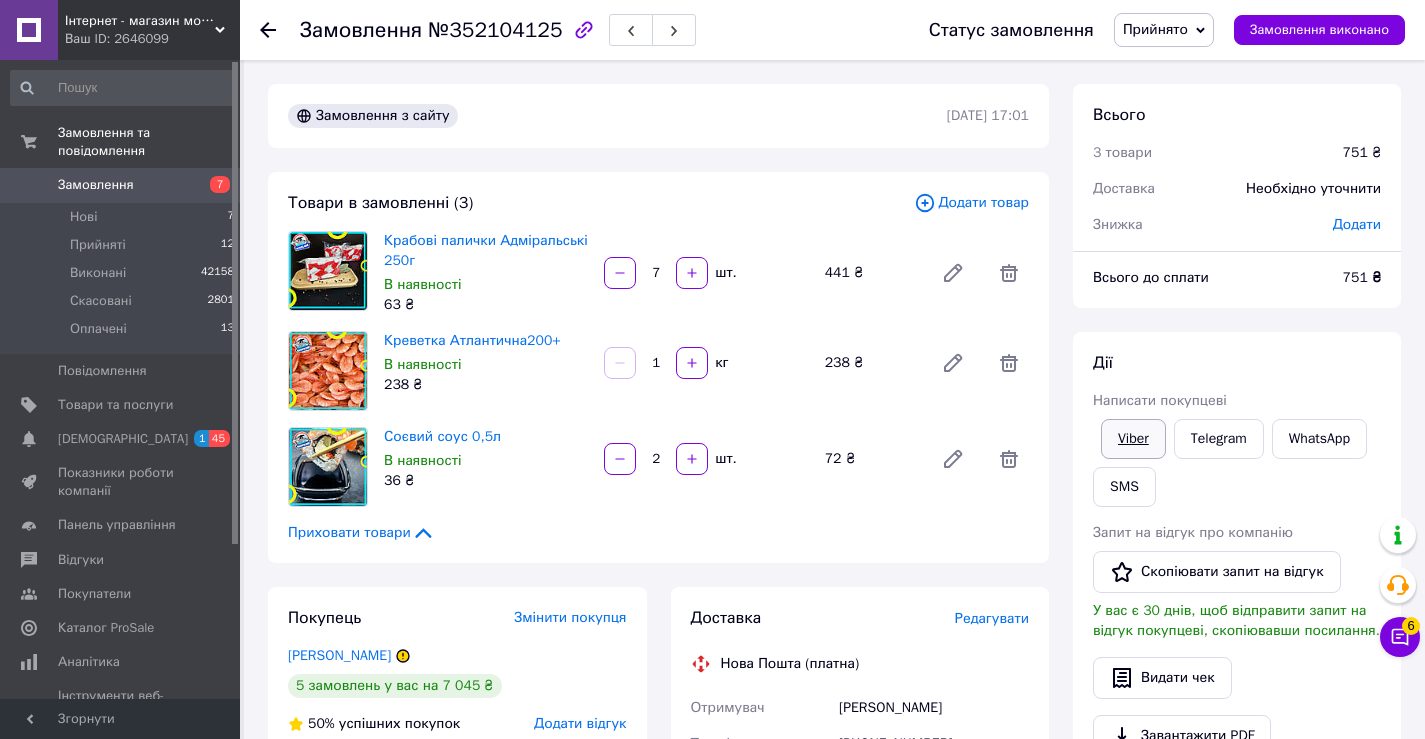 click on "Viber" at bounding box center [1133, 439] 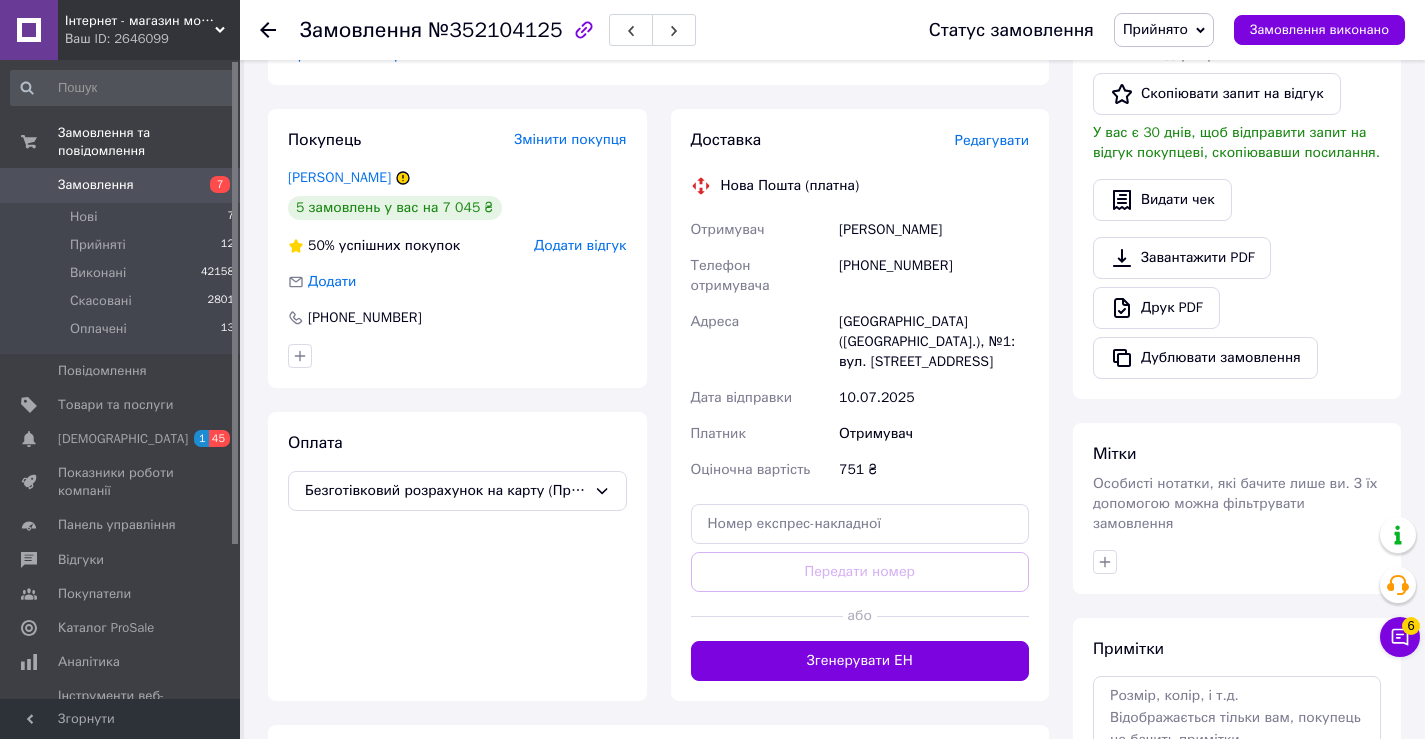 scroll, scrollTop: 635, scrollLeft: 0, axis: vertical 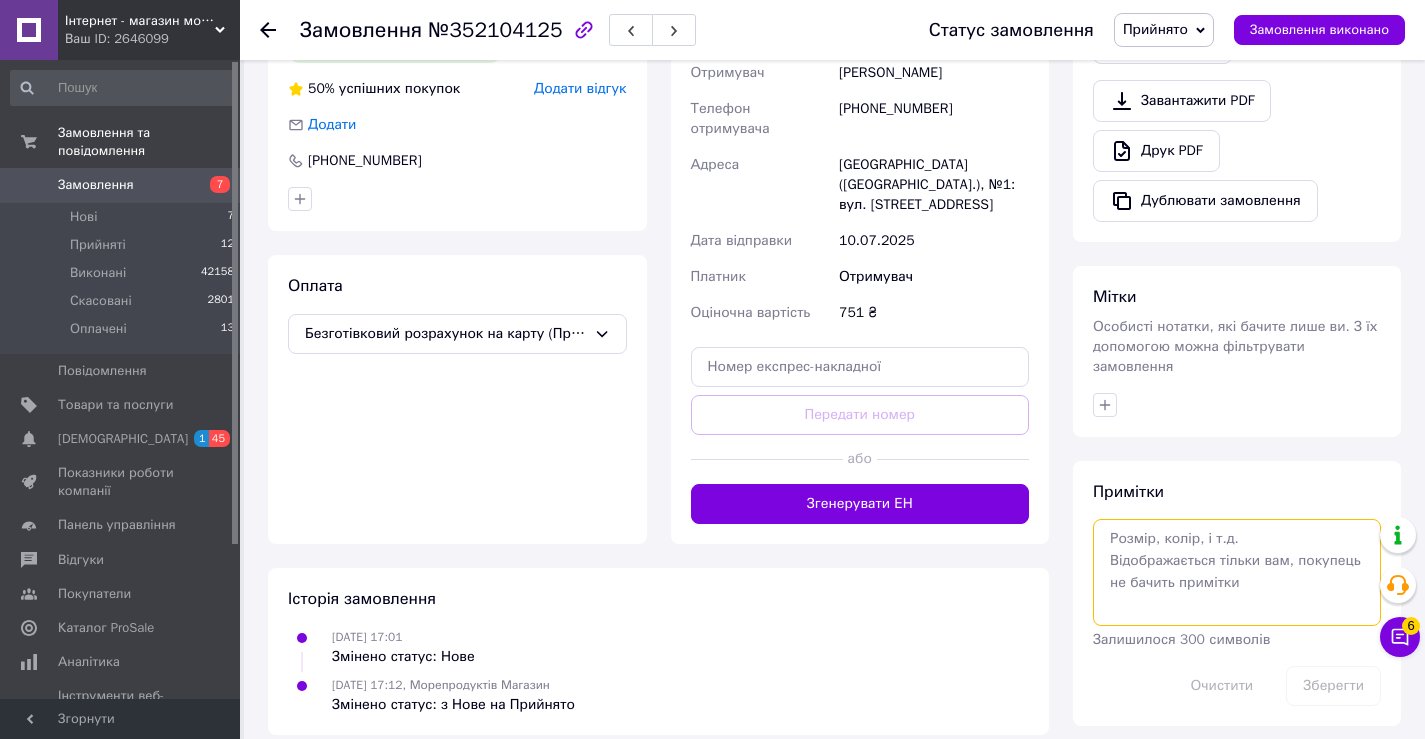 click at bounding box center [1237, 572] 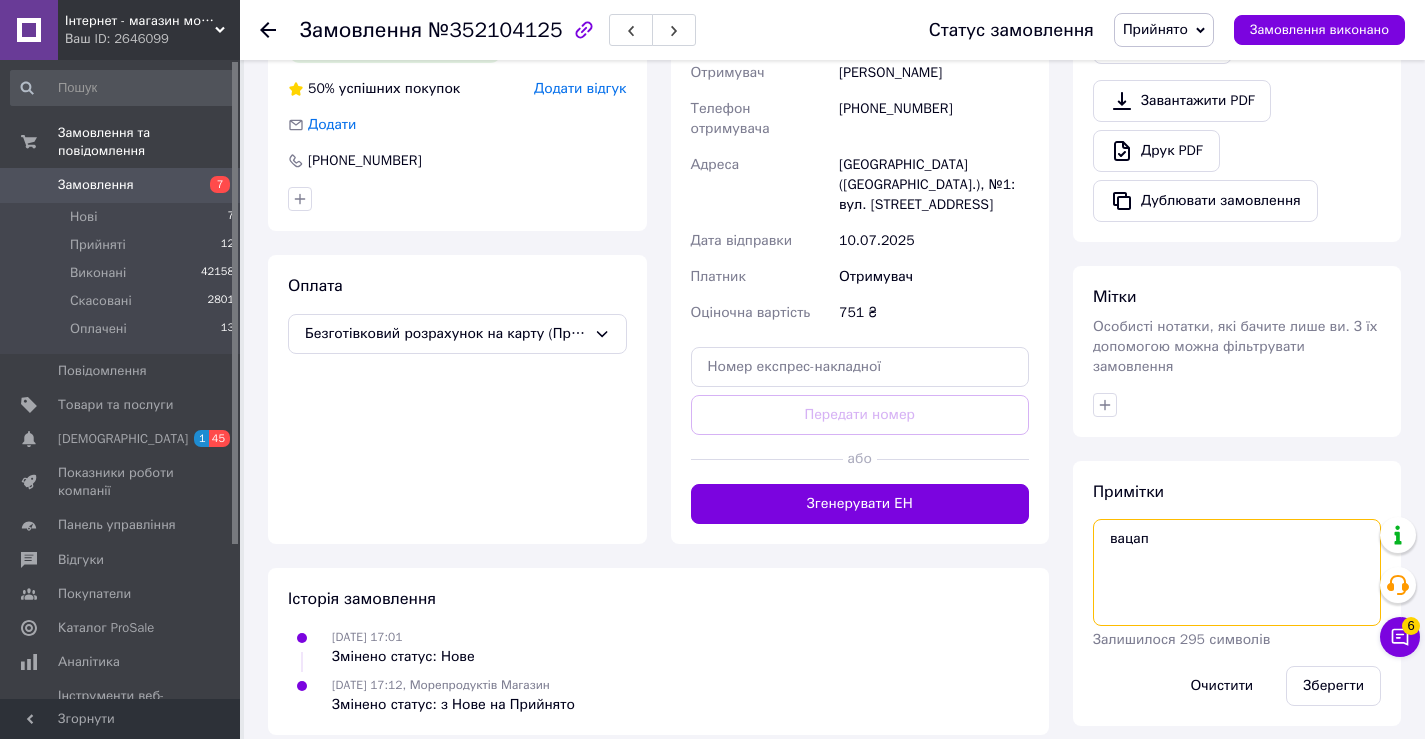 click on "вацап" at bounding box center [1237, 572] 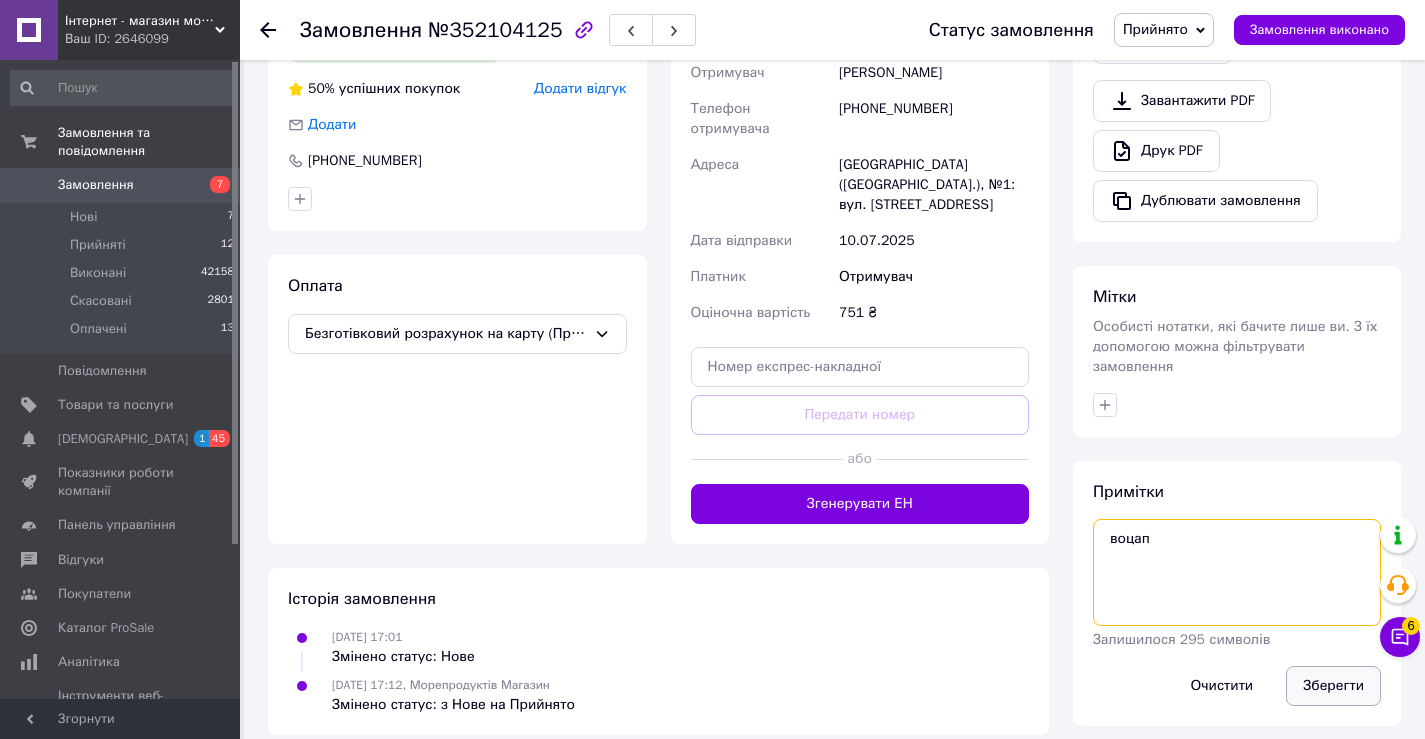 type on "воцап" 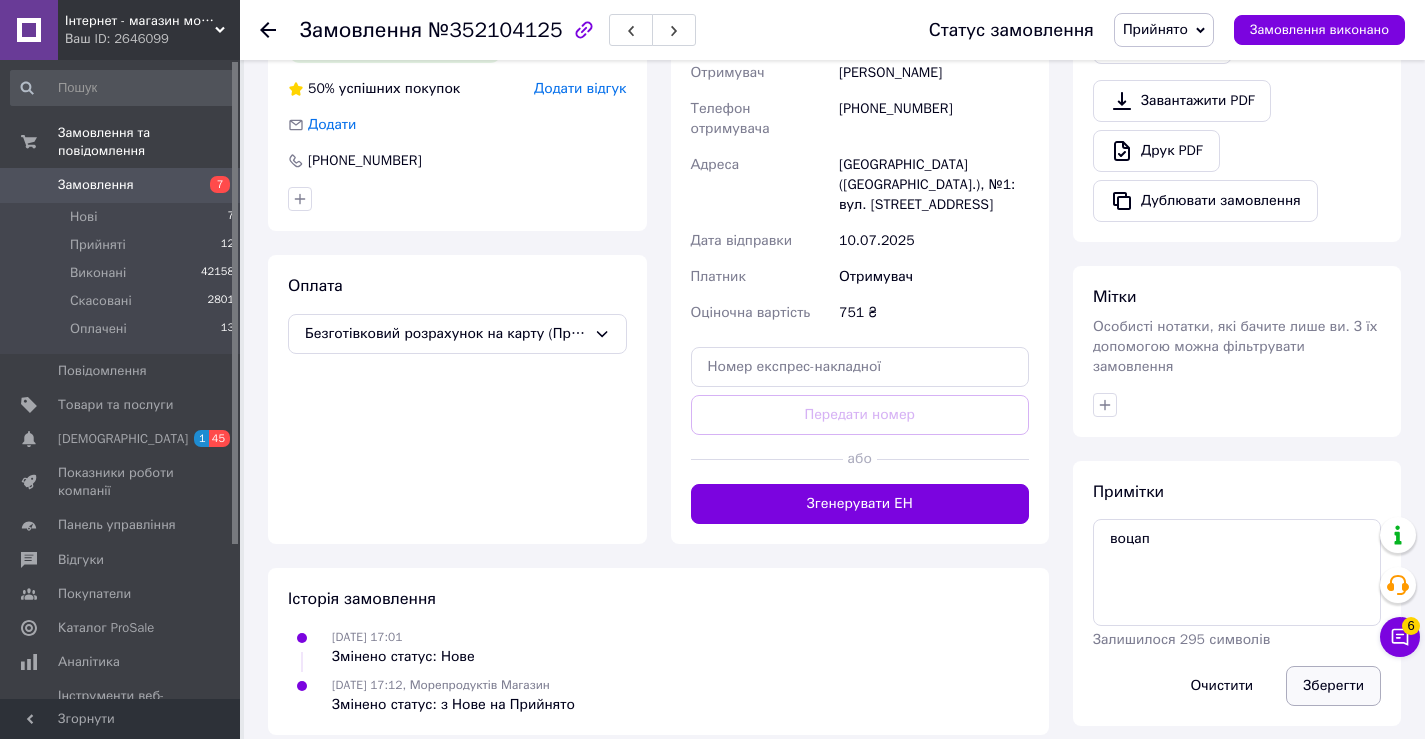 click on "Зберегти" at bounding box center (1333, 686) 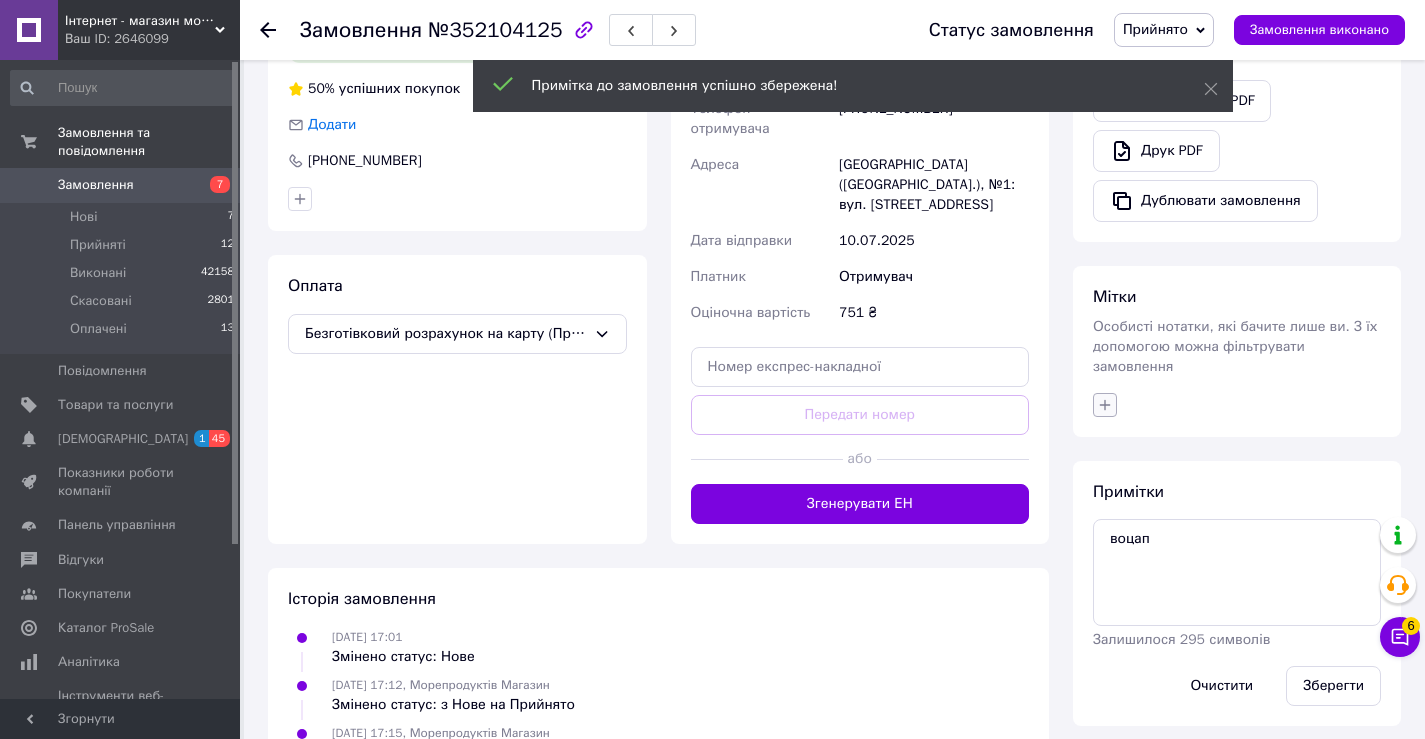 click on "Мітки Особисті нотатки, які бачите лише ви. З їх допомогою можна фільтрувати замовлення" at bounding box center [1237, 351] 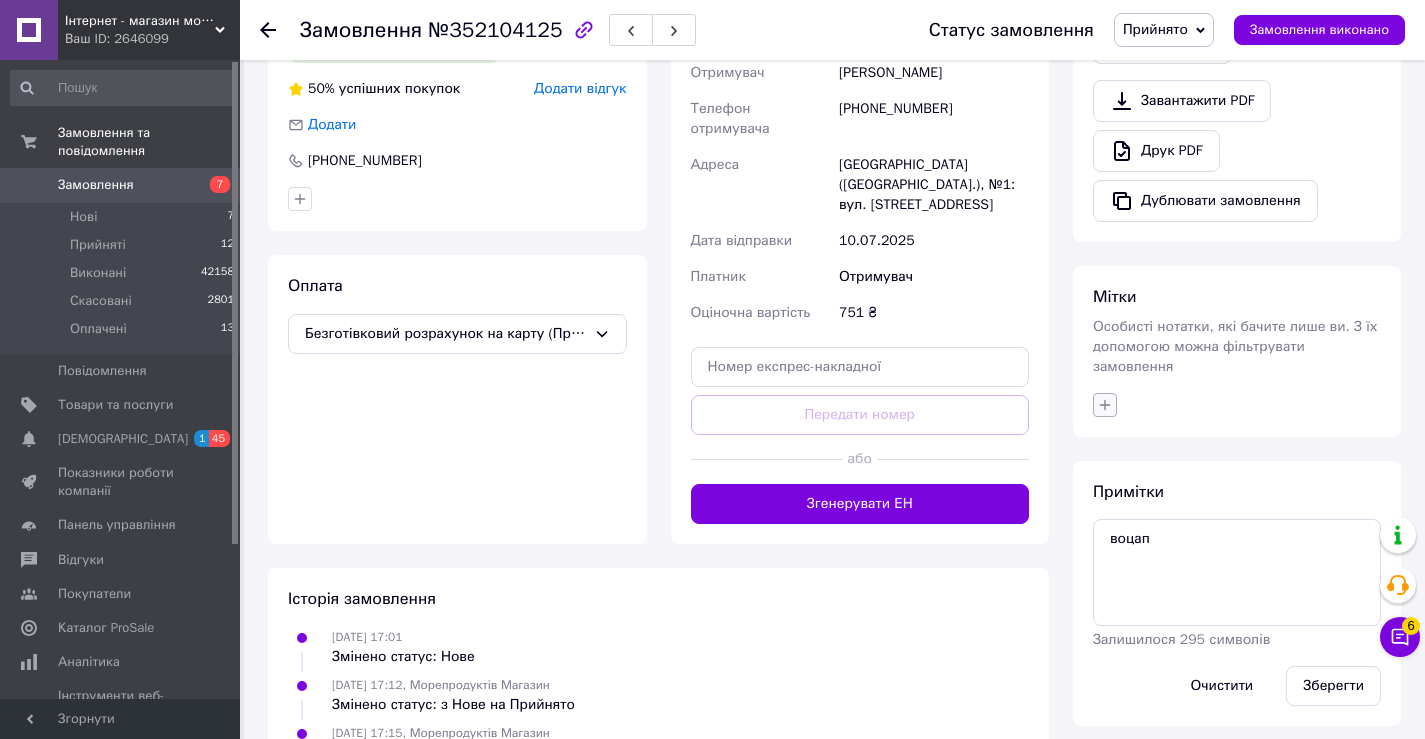 click 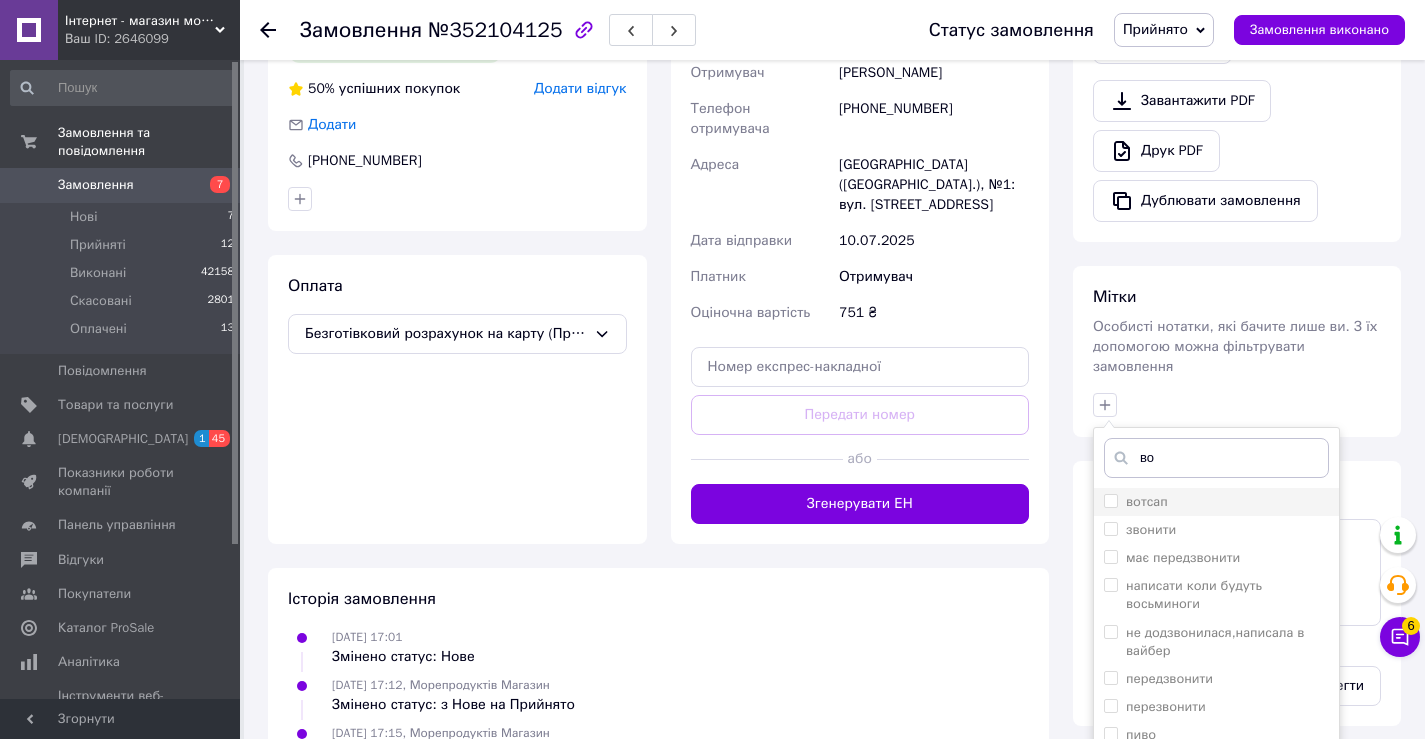 type on "во" 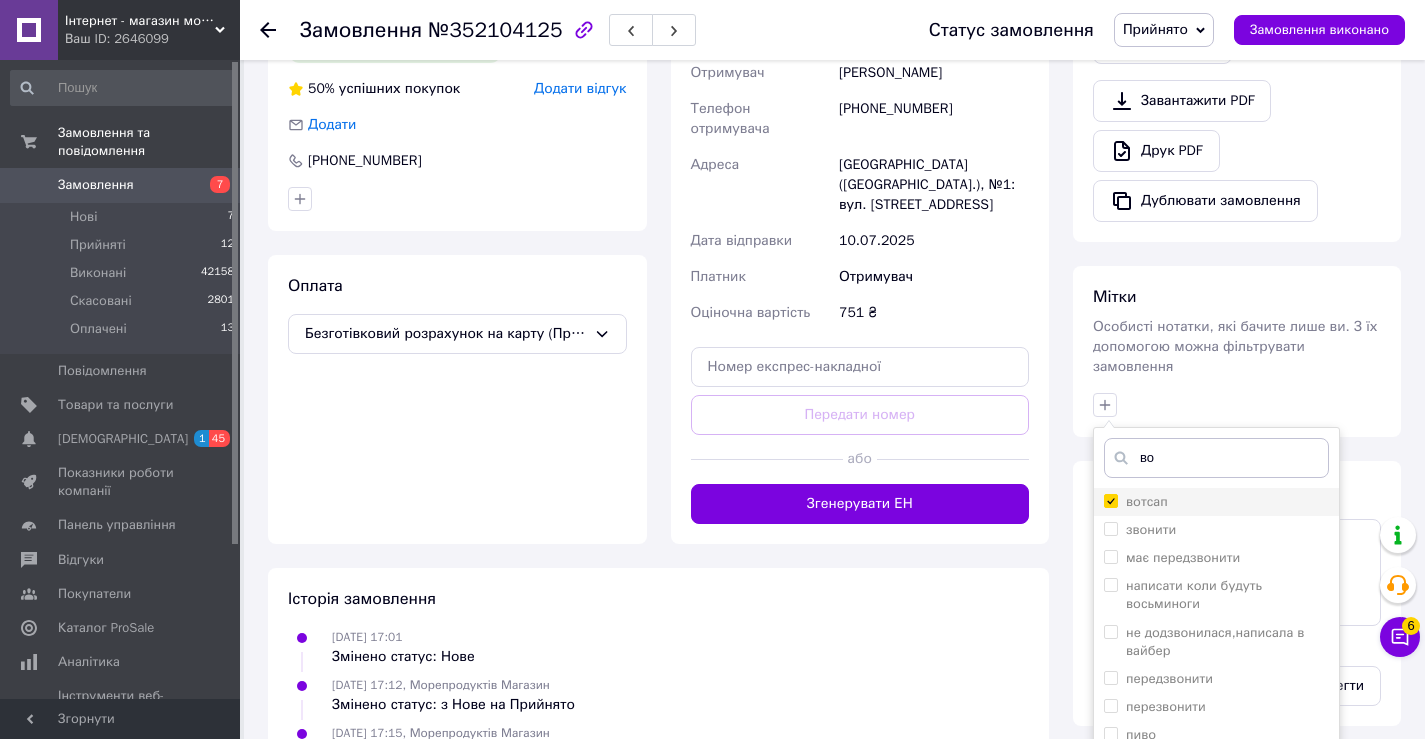 checkbox on "true" 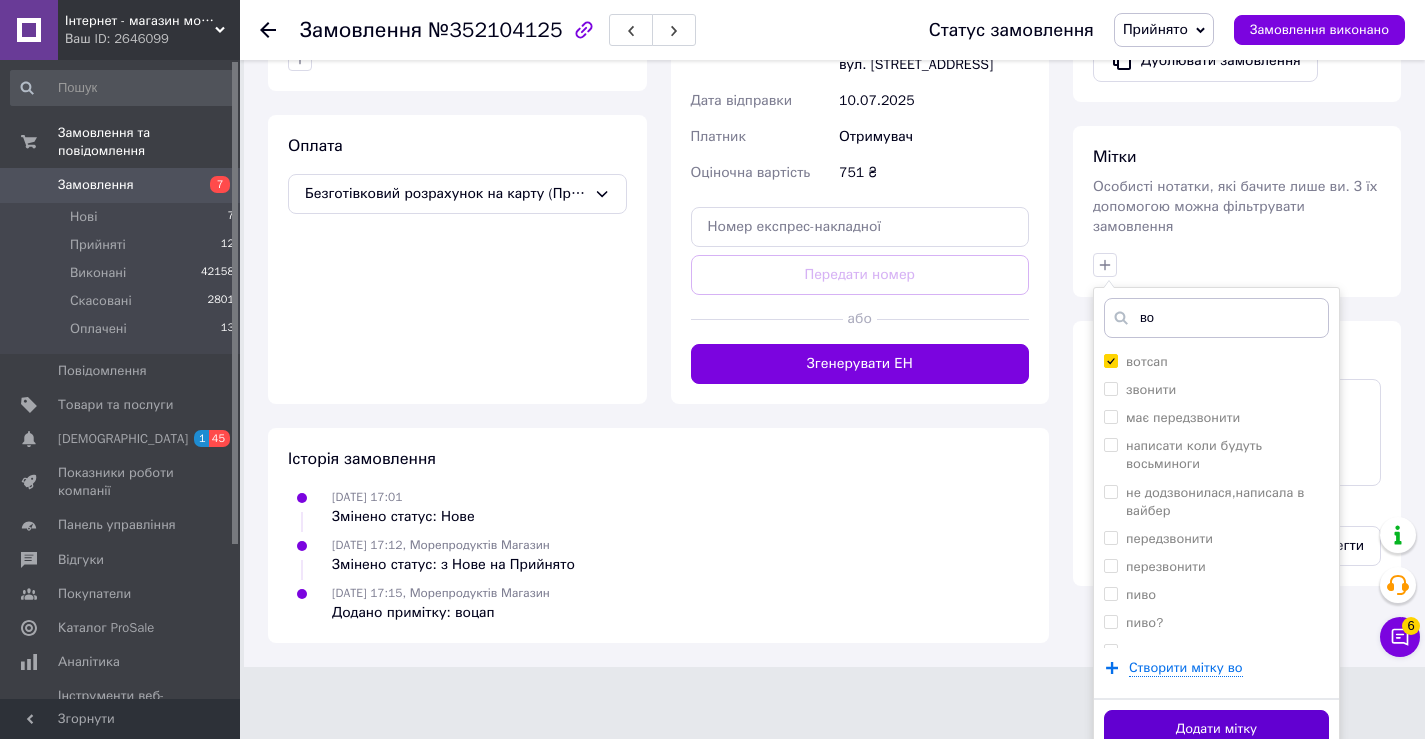 click on "Додати мітку" at bounding box center (1216, 729) 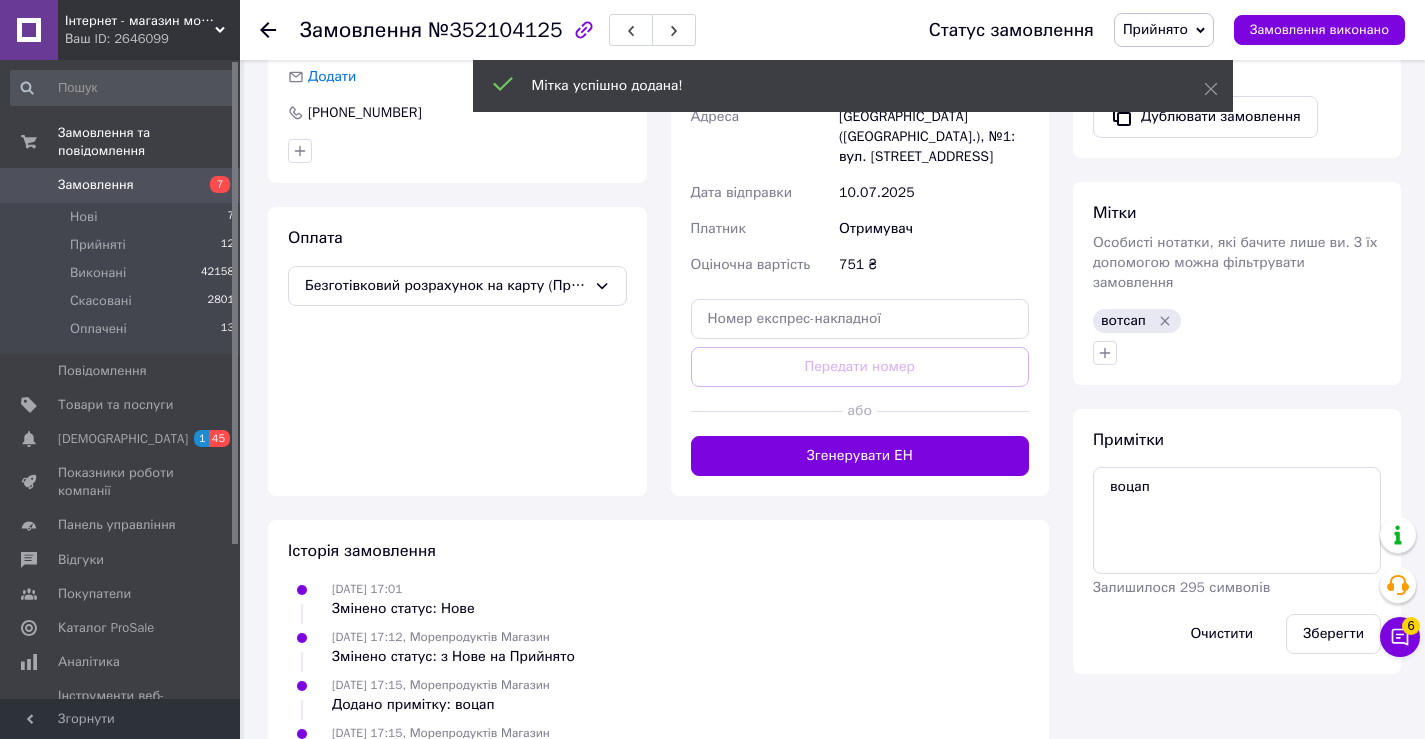 scroll, scrollTop: 731, scrollLeft: 0, axis: vertical 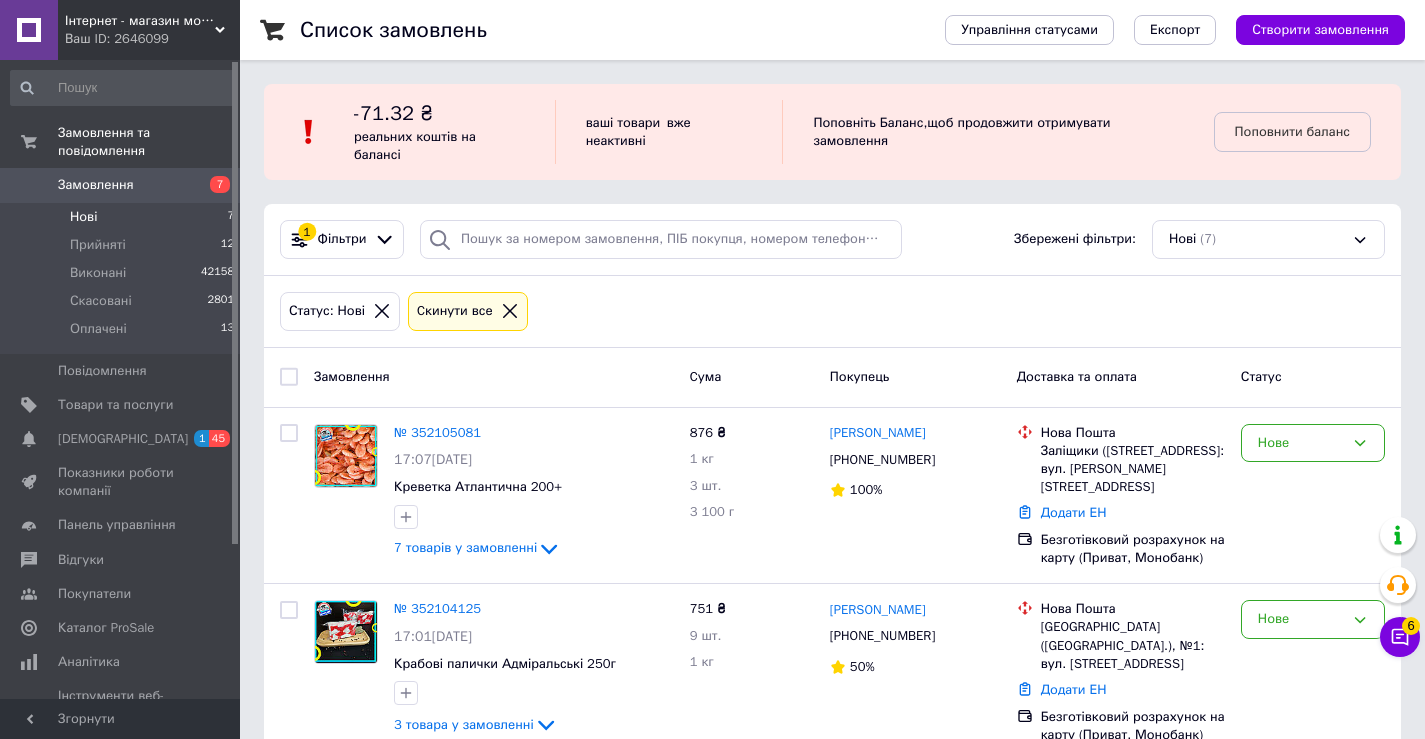 click on "Нові 7" at bounding box center [123, 217] 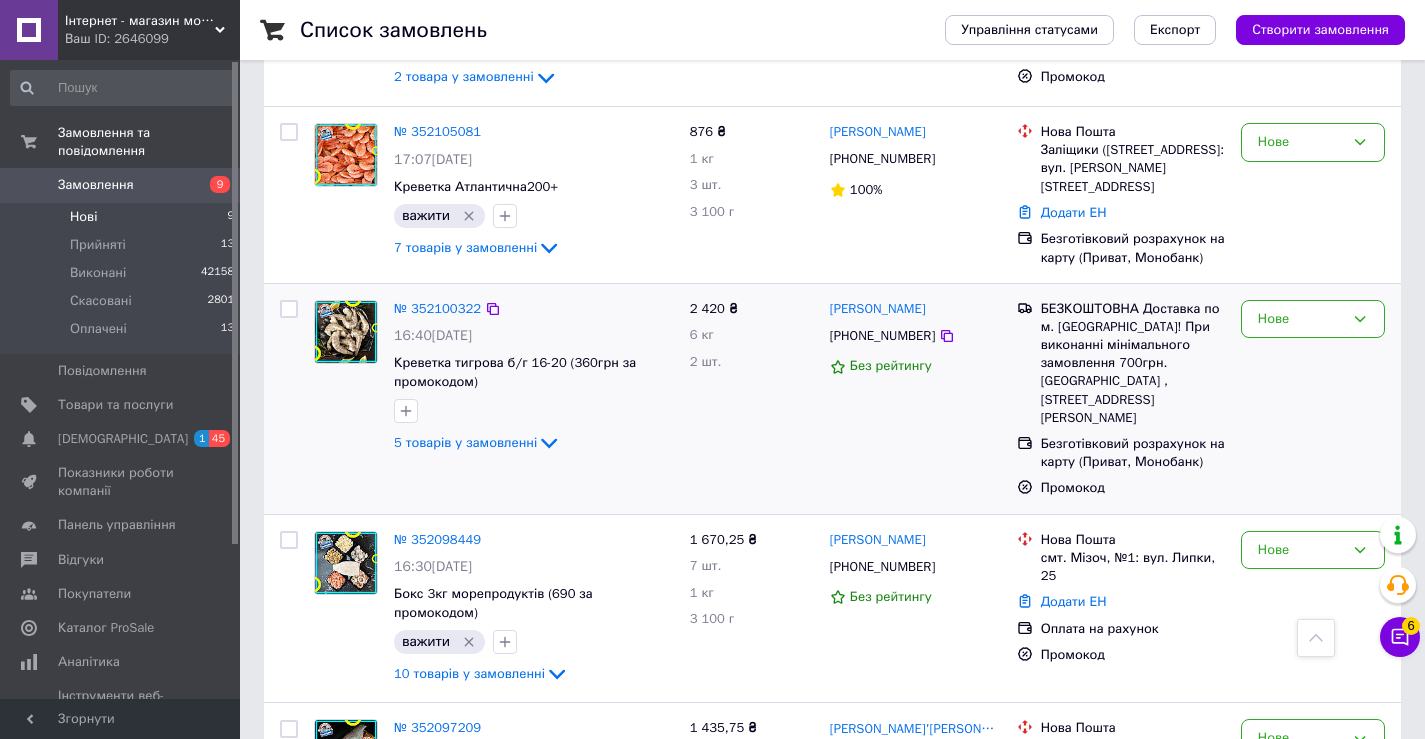 scroll, scrollTop: 900, scrollLeft: 0, axis: vertical 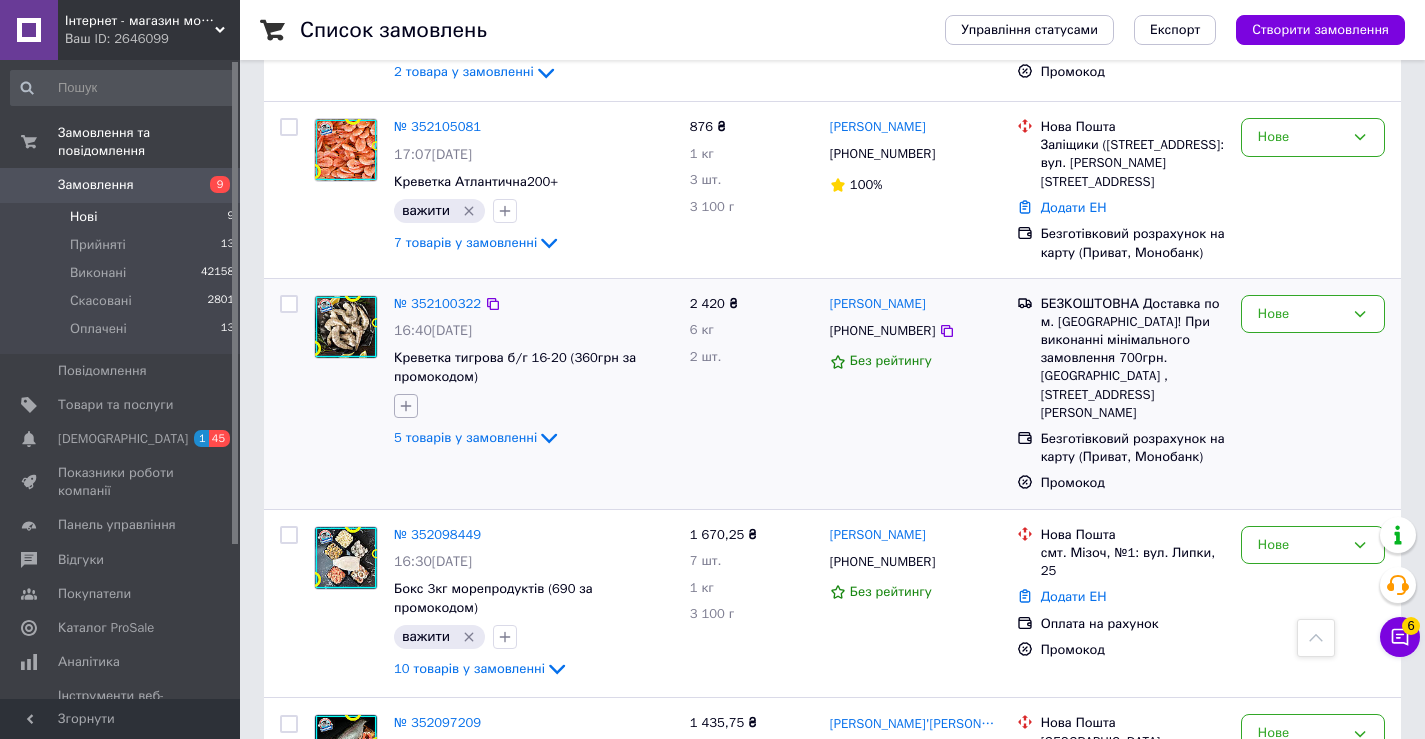 click 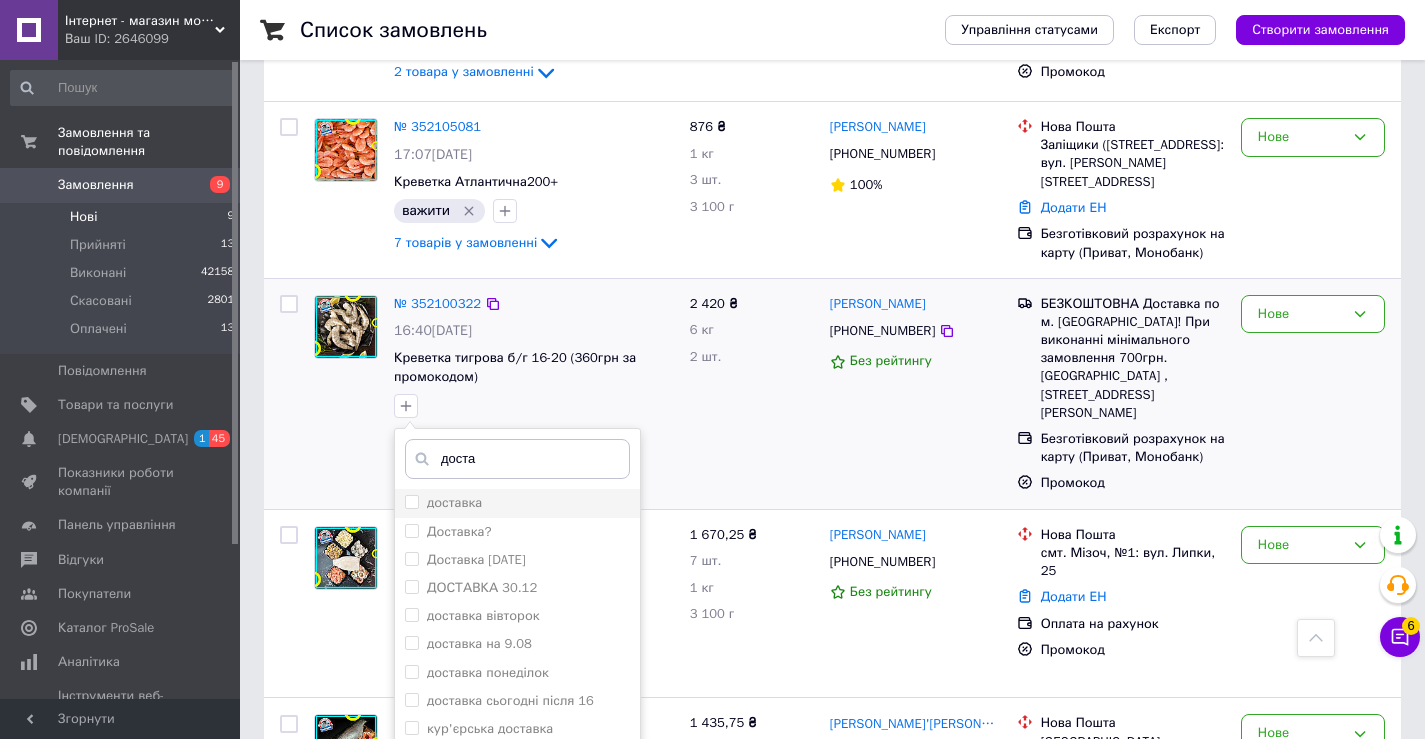 type on "доста" 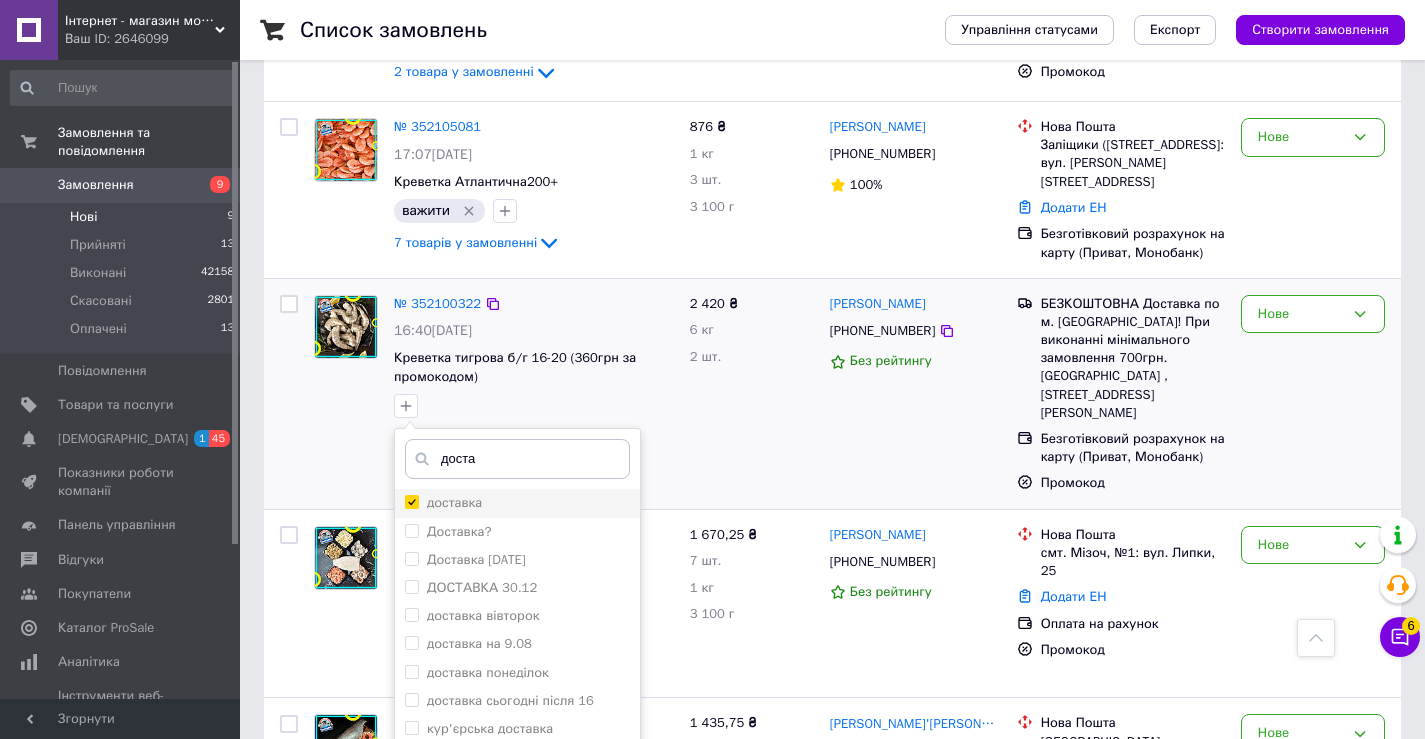 checkbox on "true" 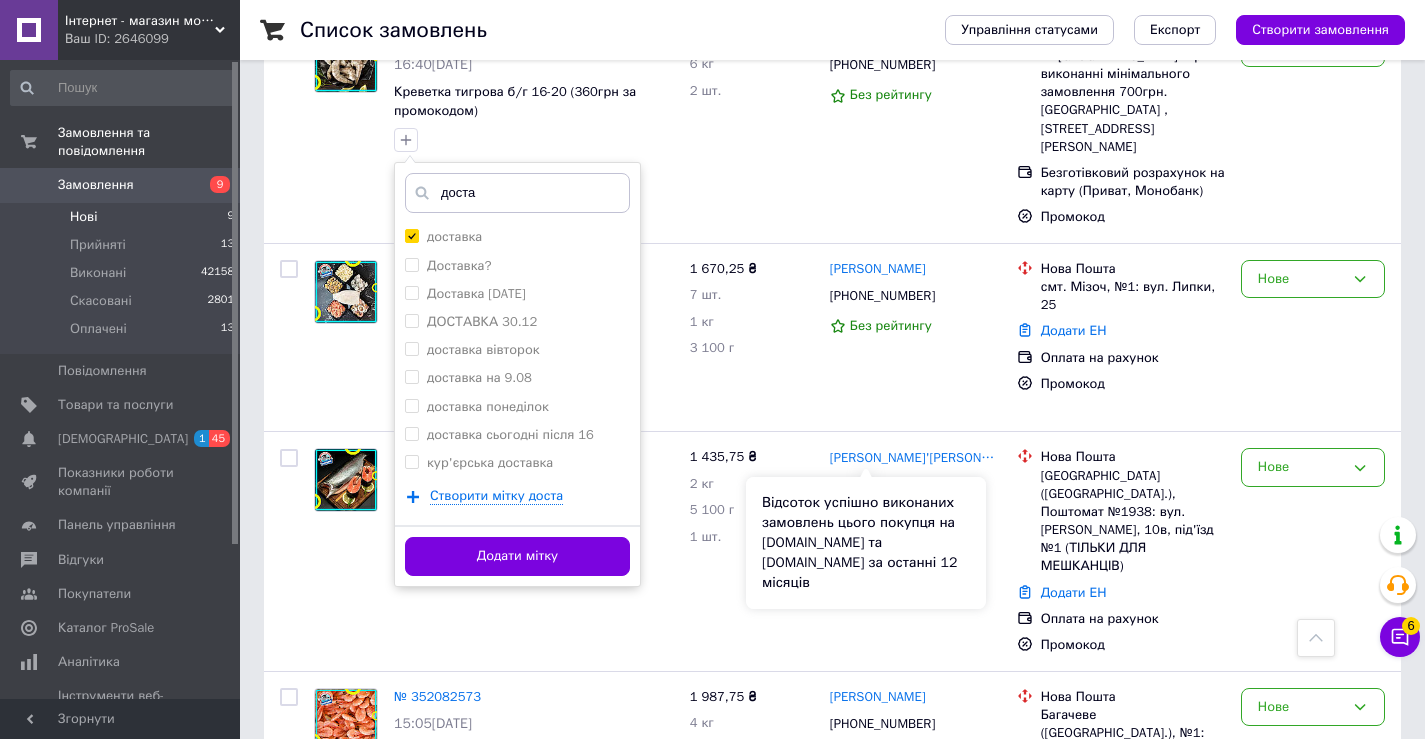 scroll, scrollTop: 1229, scrollLeft: 0, axis: vertical 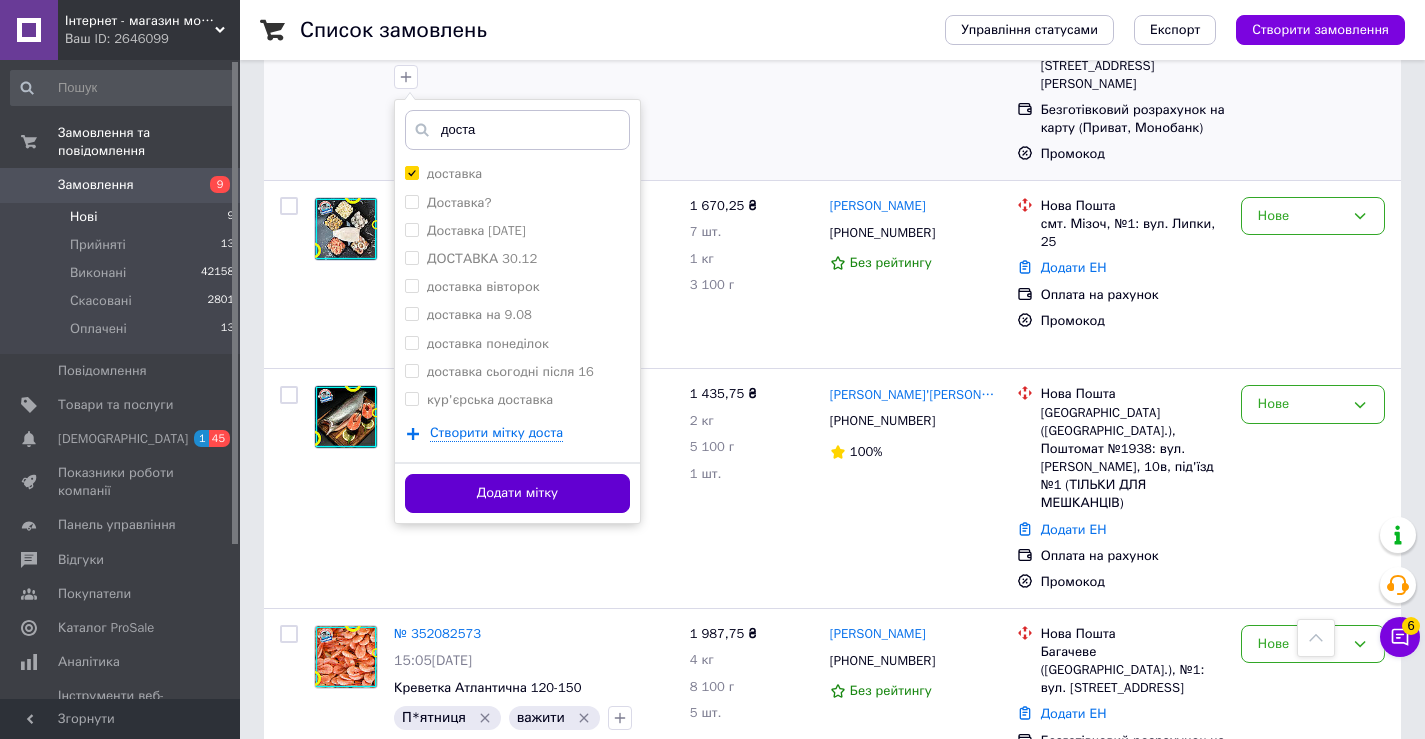 click on "Додати мітку" at bounding box center [517, 493] 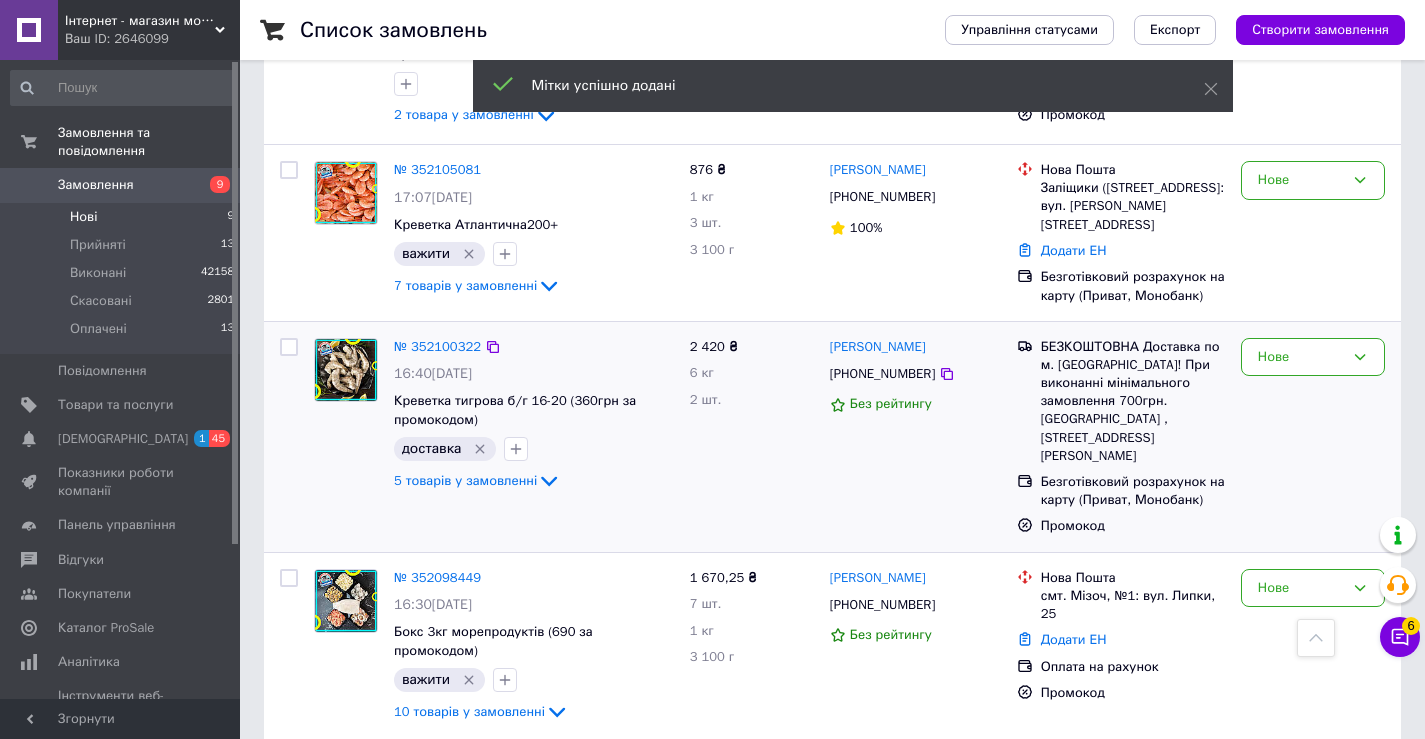 scroll, scrollTop: 829, scrollLeft: 0, axis: vertical 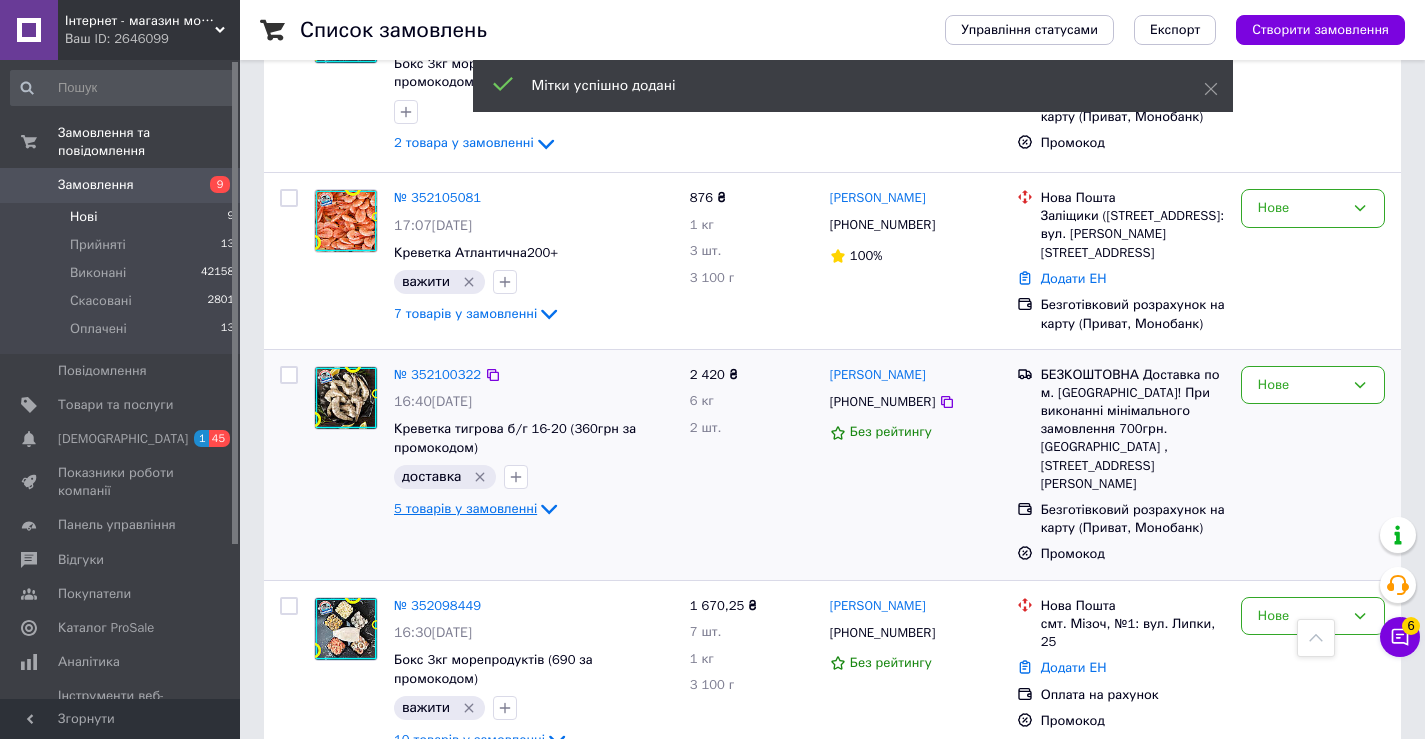 click on "5 товарів у замовленні" at bounding box center (465, 508) 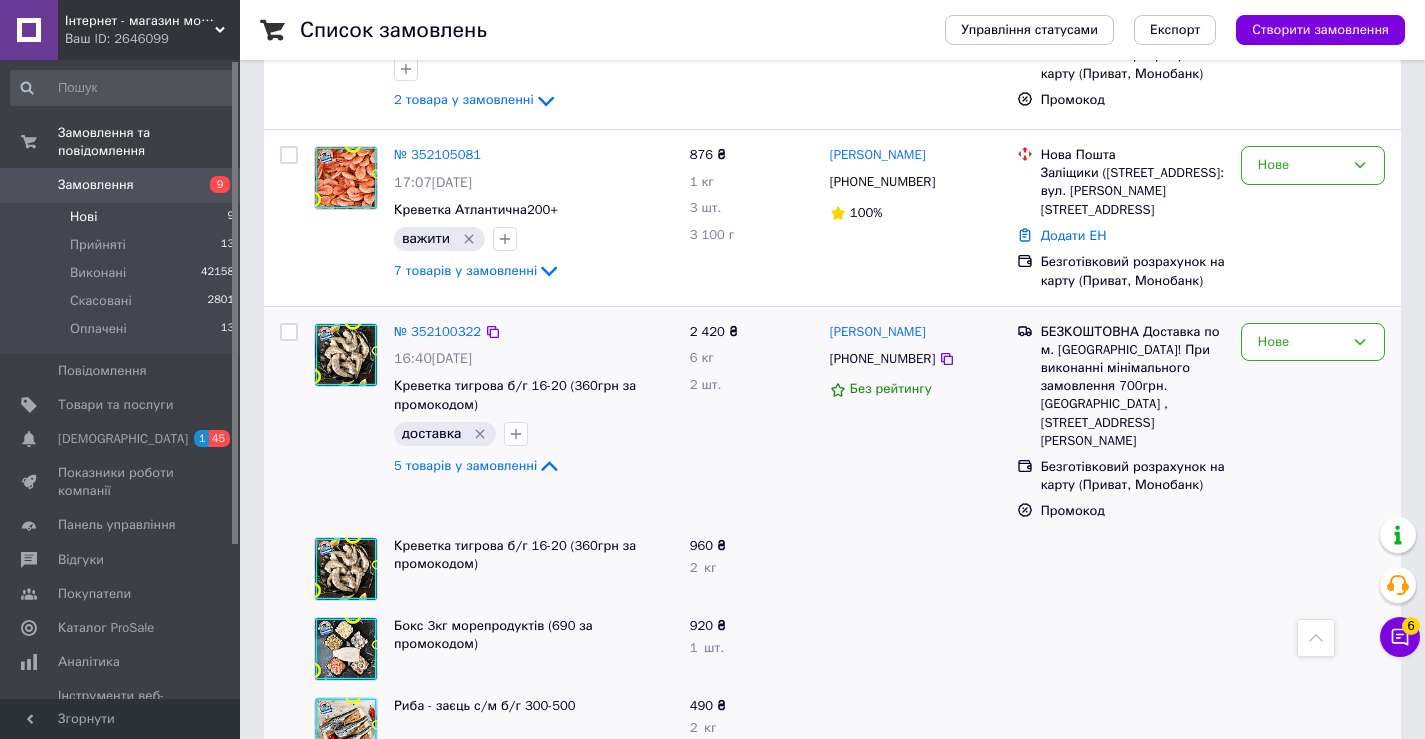 scroll, scrollTop: 829, scrollLeft: 0, axis: vertical 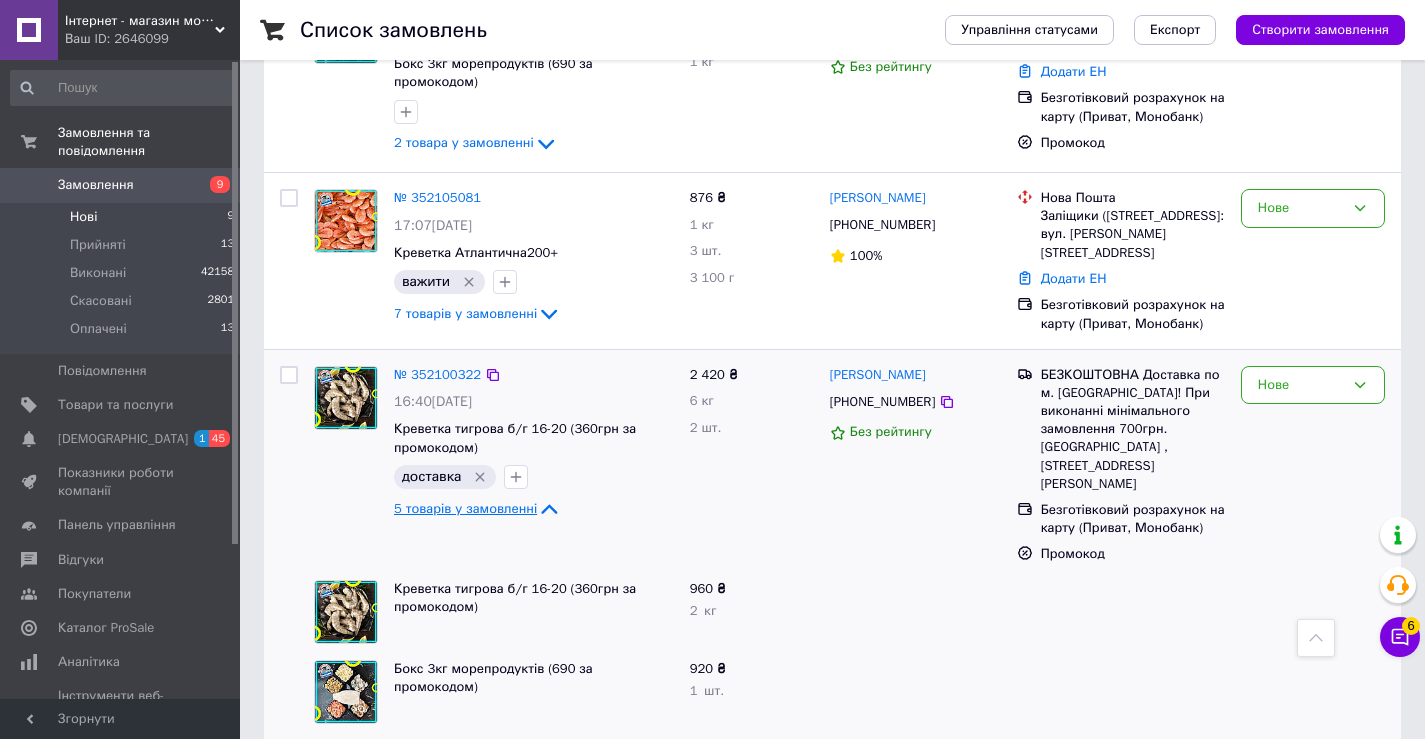 click on "5 товарів у замовленні" at bounding box center (465, 508) 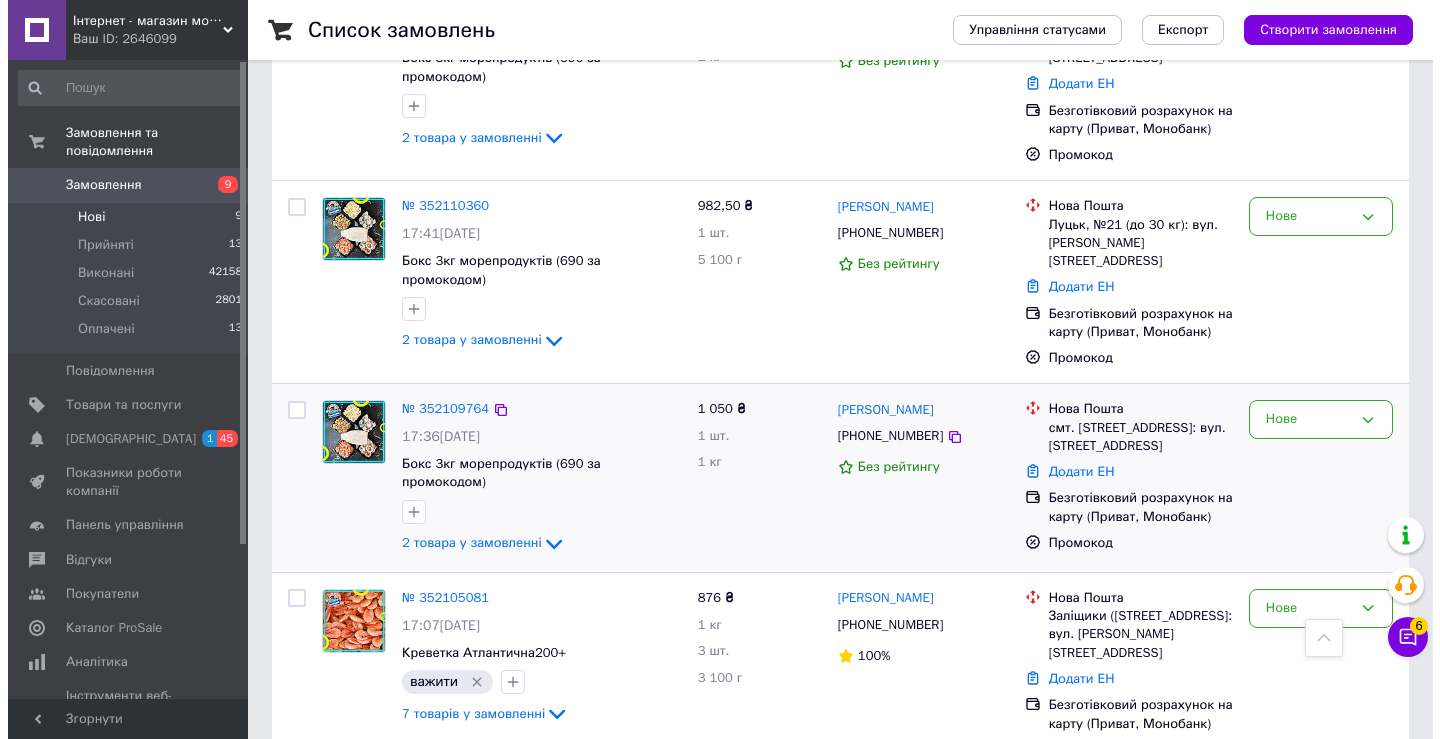 scroll, scrollTop: 0, scrollLeft: 0, axis: both 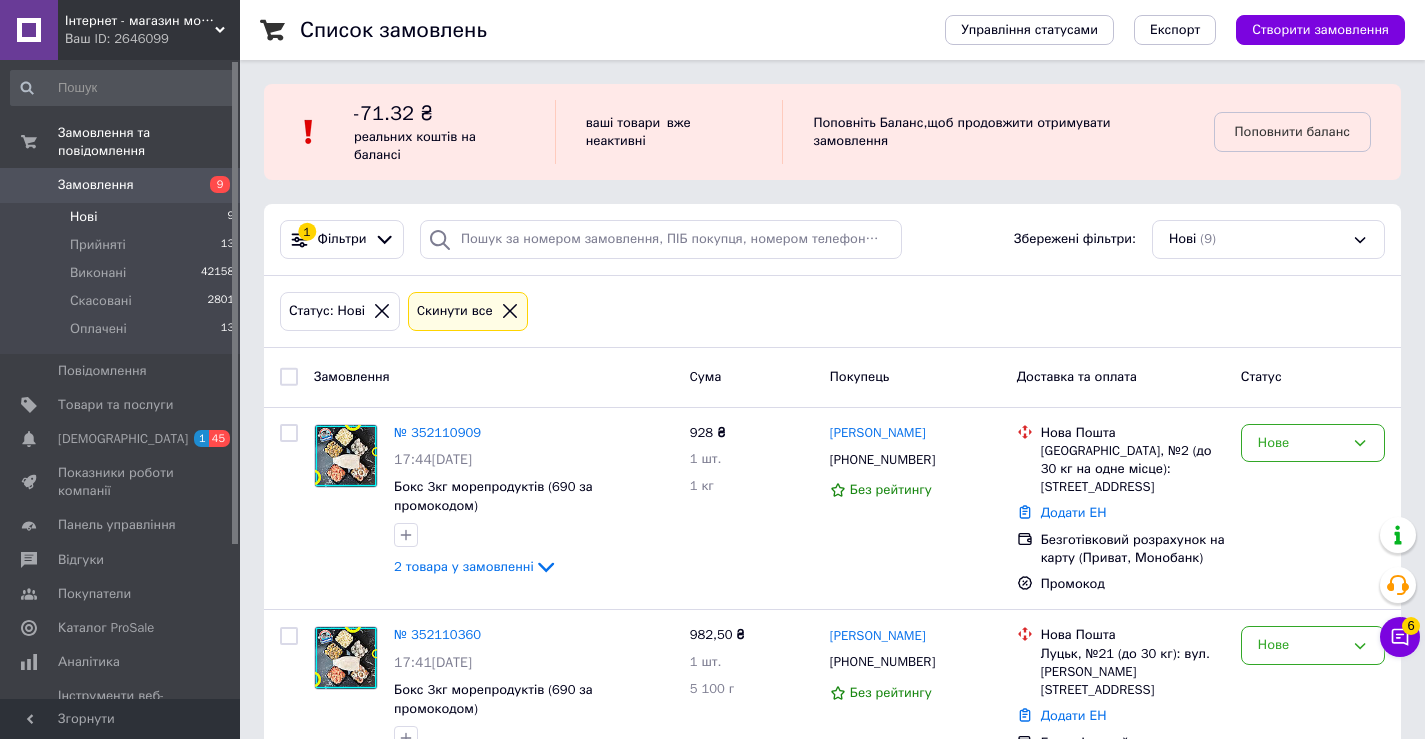 click 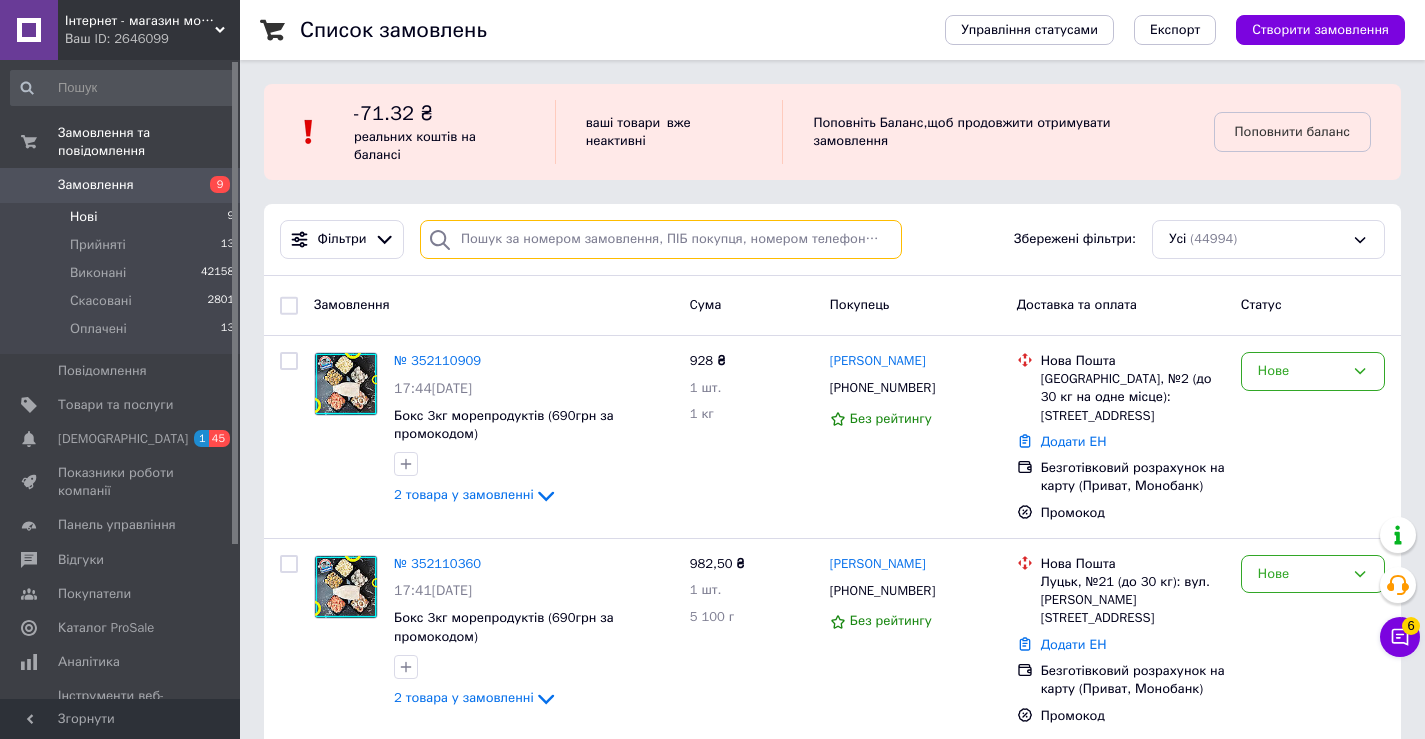 click at bounding box center [661, 239] 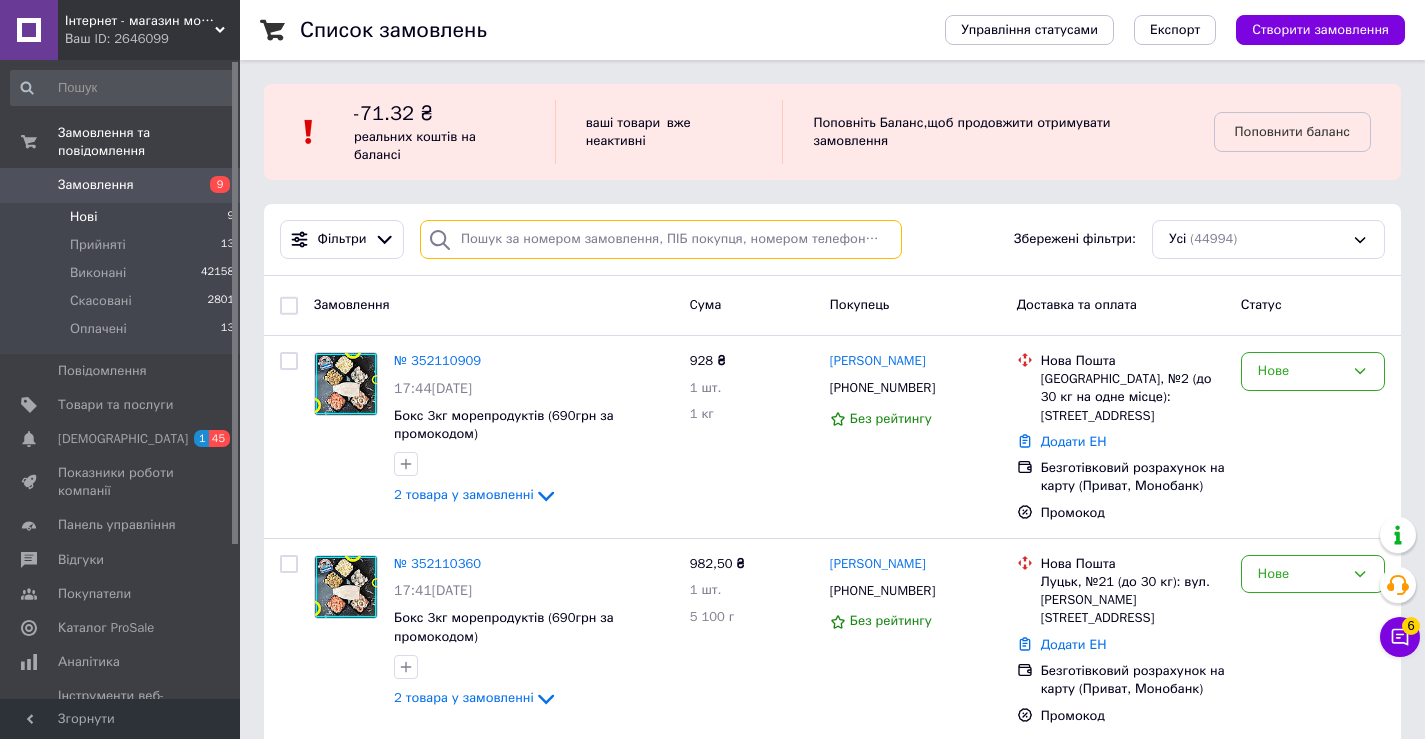 paste on "+380970288005" 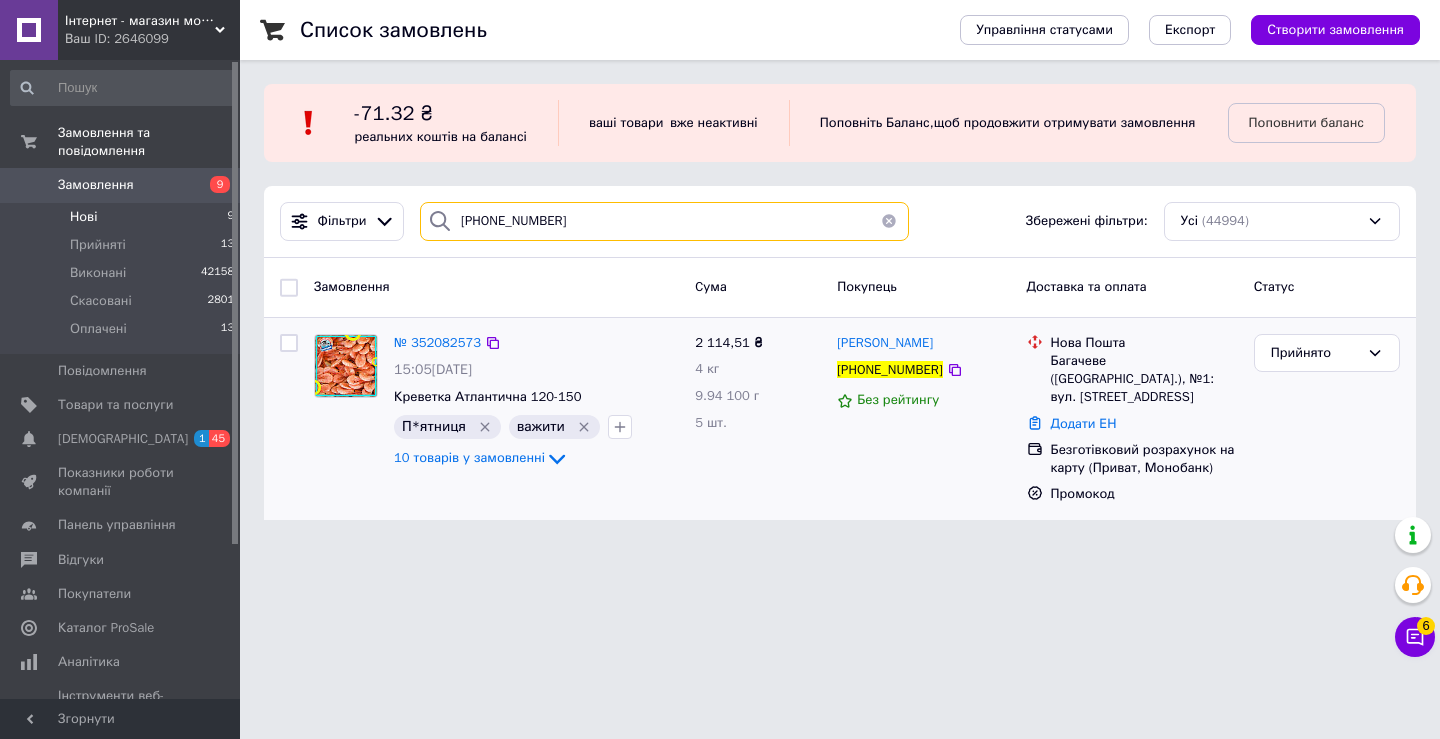 type on "+380970288005" 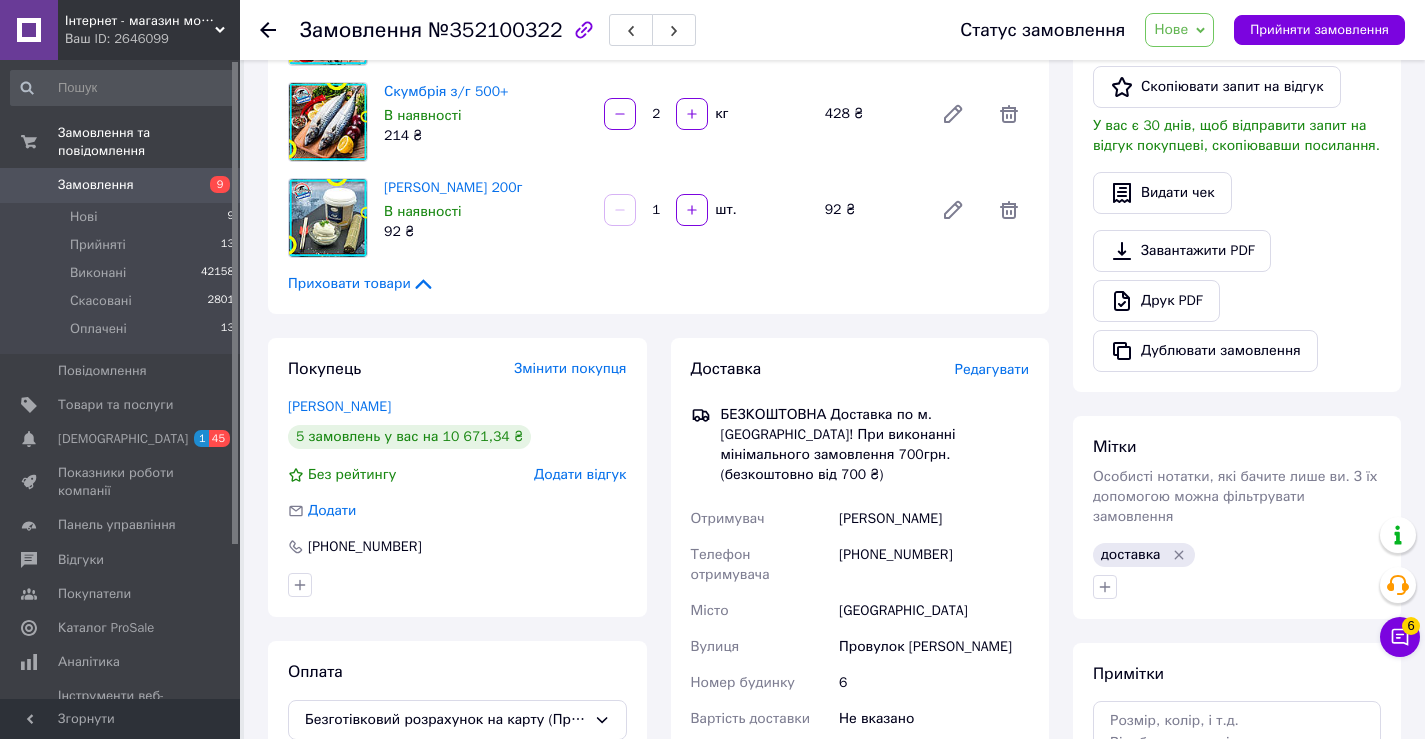 scroll, scrollTop: 600, scrollLeft: 0, axis: vertical 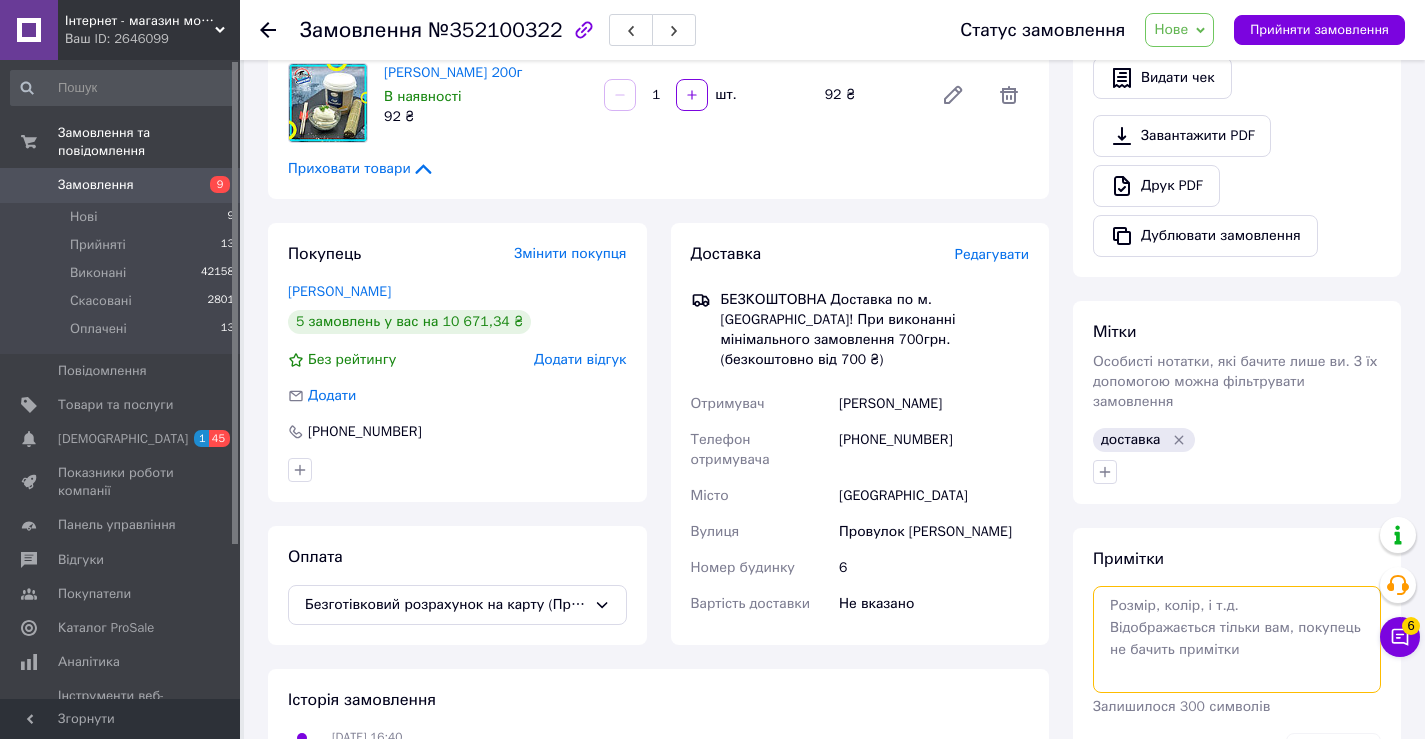 click at bounding box center [1237, 639] 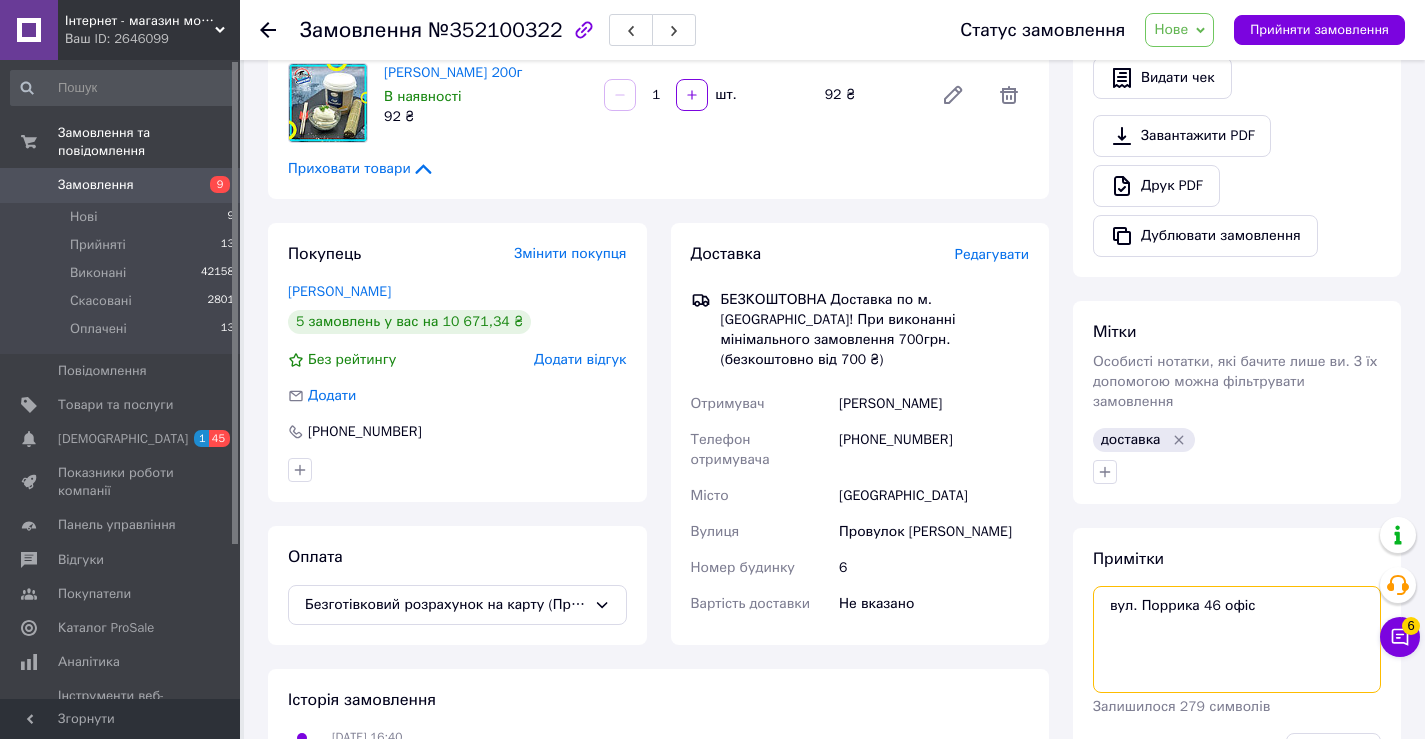 click on "вул. Поррика 46 офіс" at bounding box center [1237, 639] 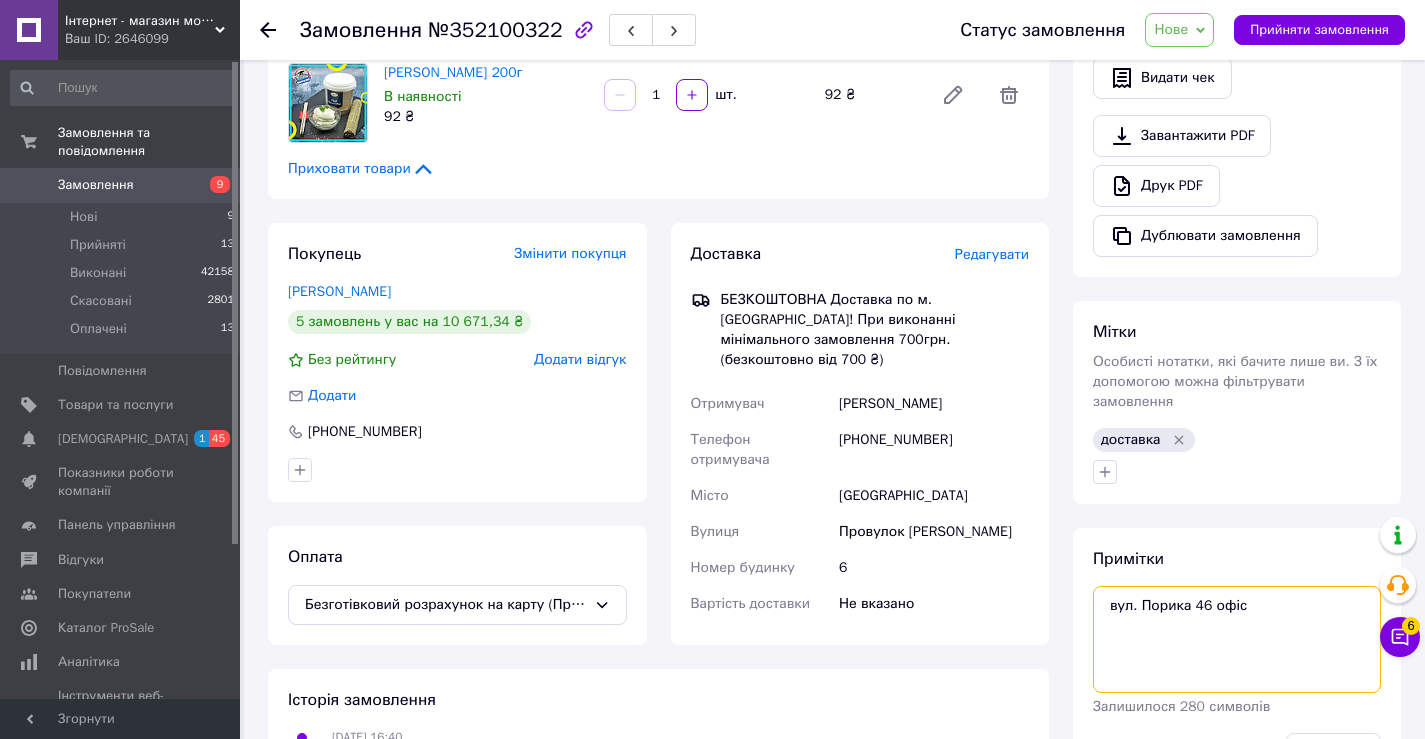 click on "вул. Порика 46 офіс" at bounding box center (1237, 639) 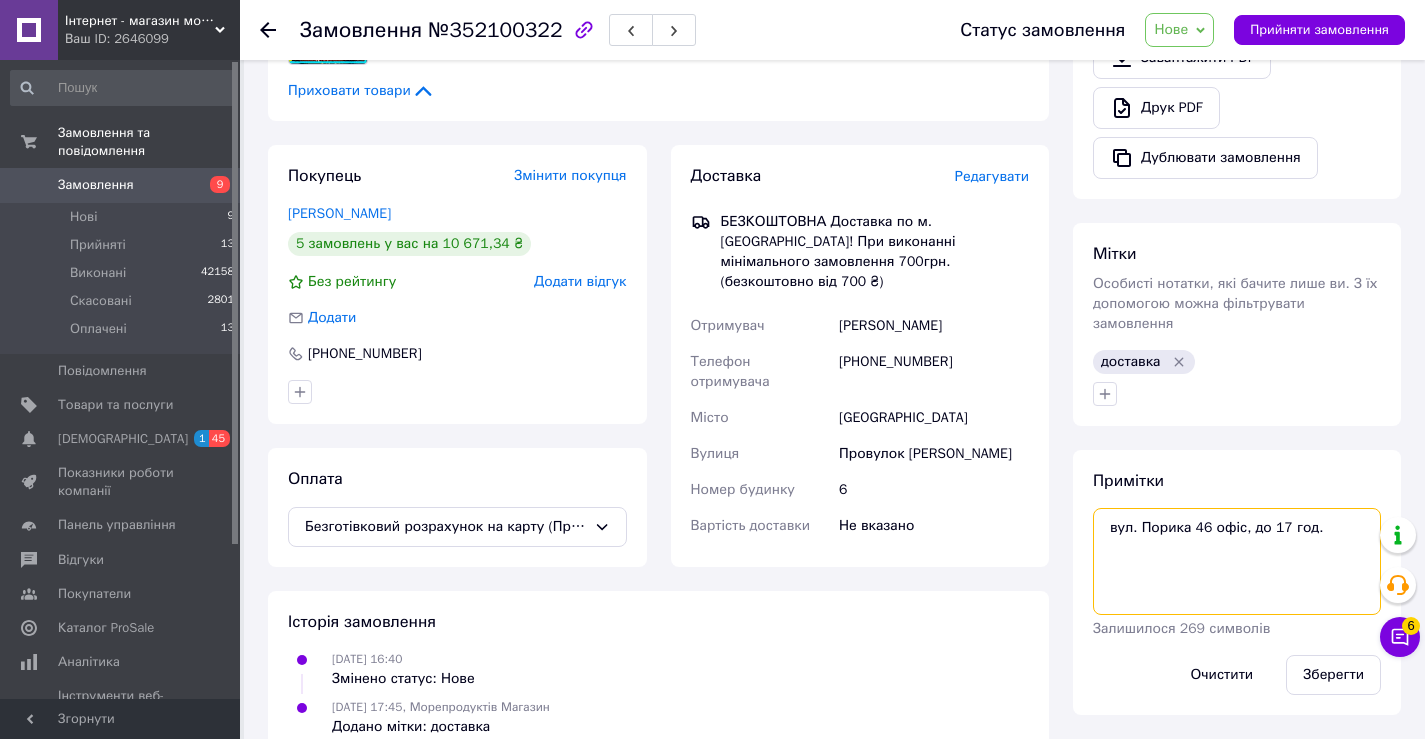scroll, scrollTop: 720, scrollLeft: 0, axis: vertical 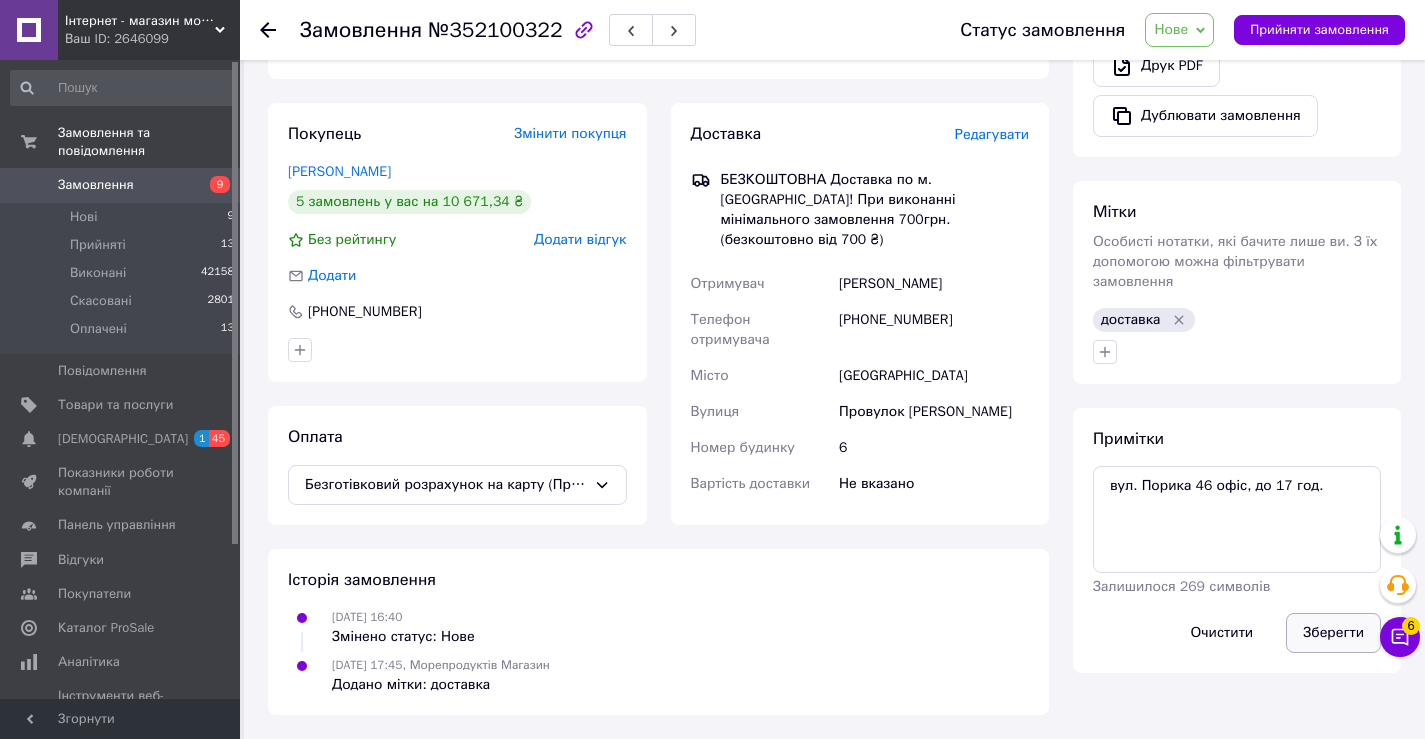 click on "Зберегти" at bounding box center (1333, 633) 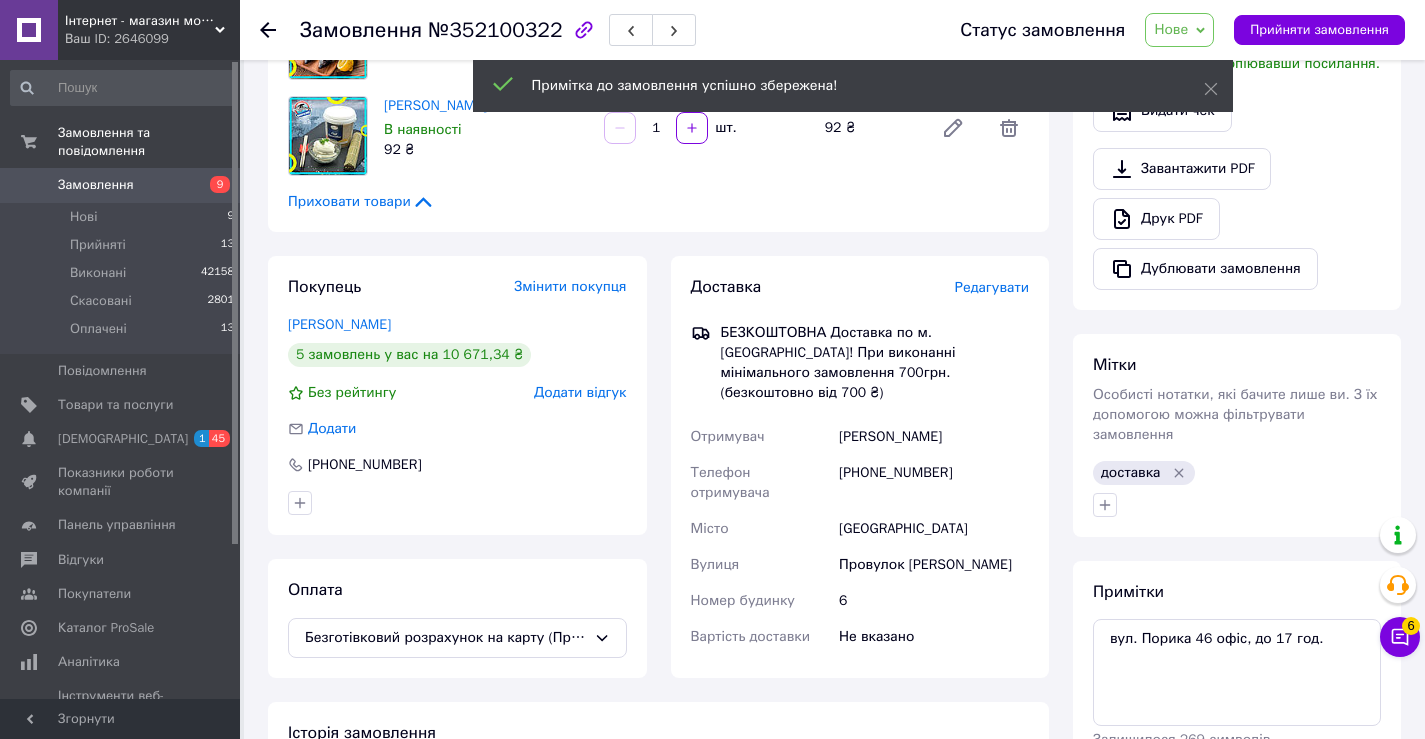 scroll, scrollTop: 768, scrollLeft: 0, axis: vertical 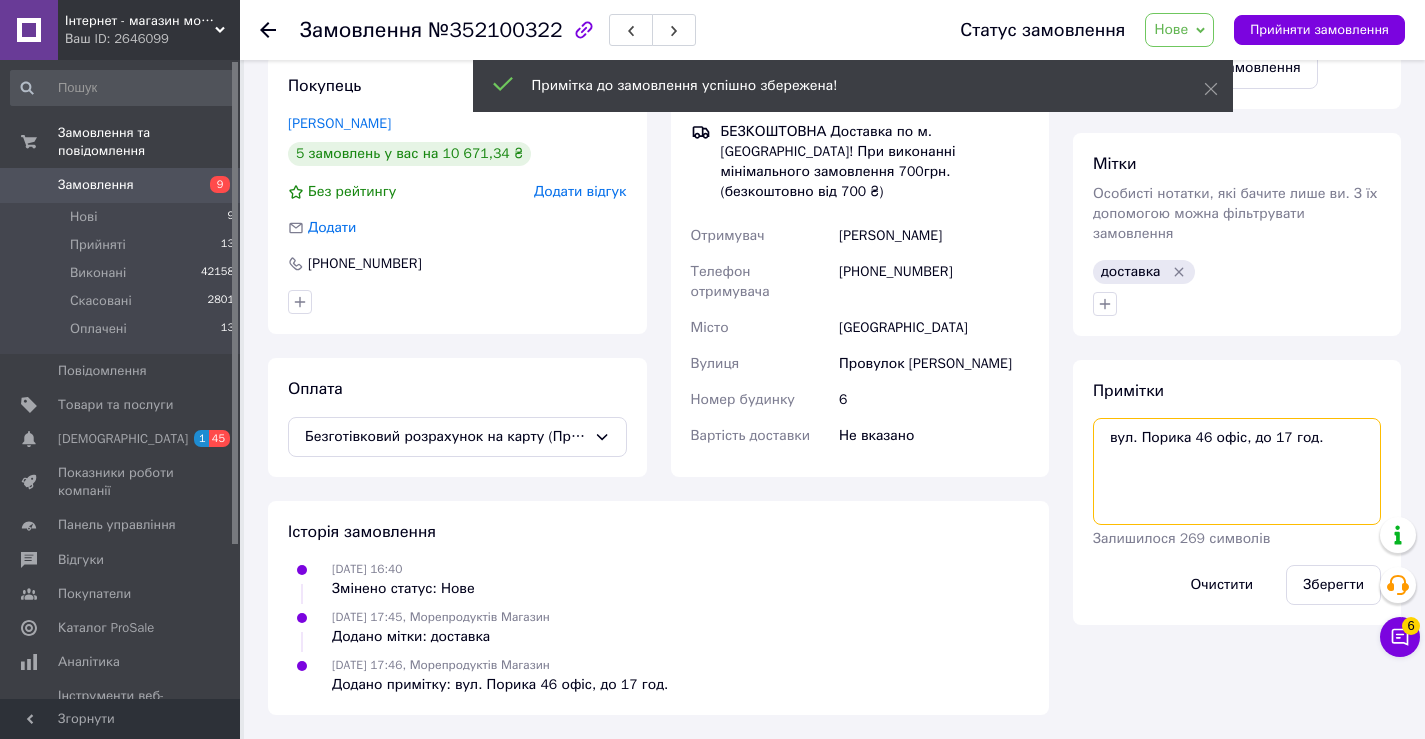 click on "вул. Порика 46 офіс, до 17 год." at bounding box center (1237, 471) 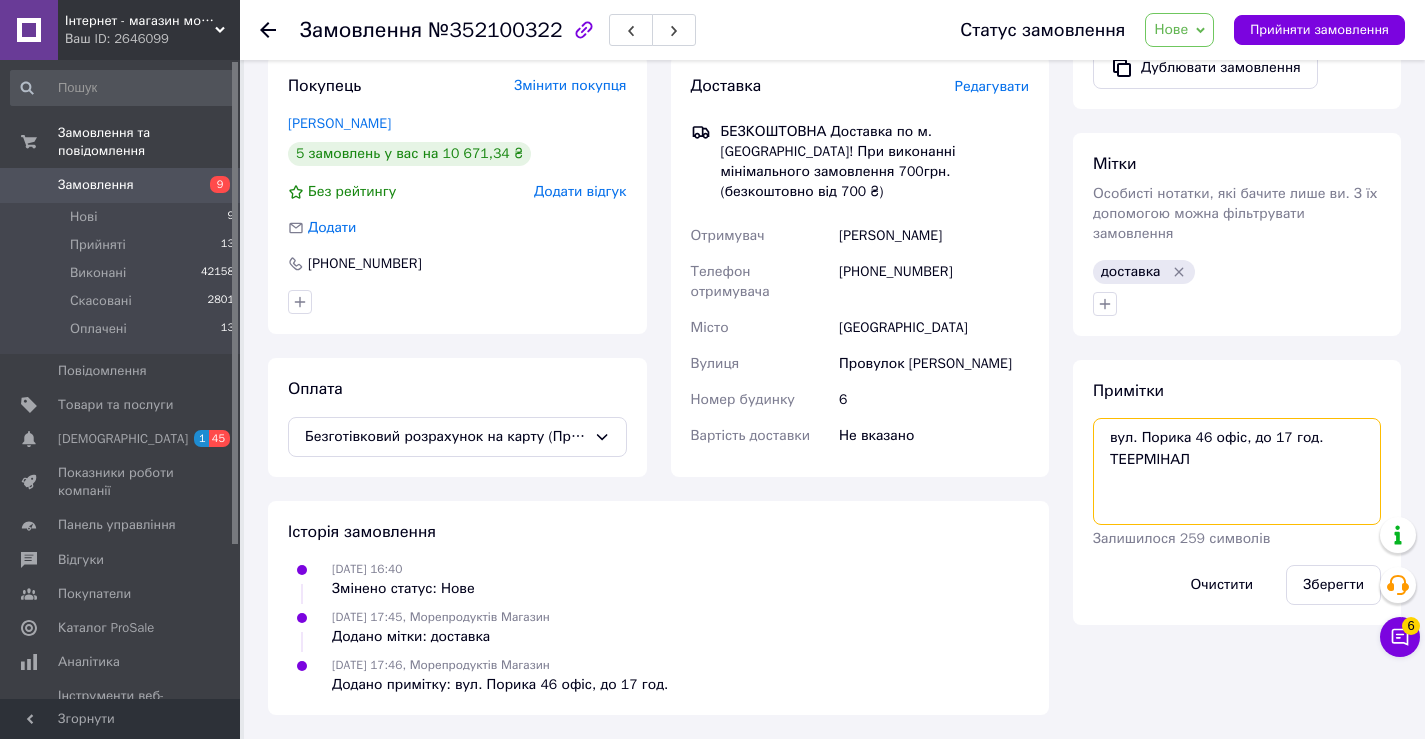 click on "вул. Порика 46 офіс, до 17 год.
ТЕЕРМІНАЛ" at bounding box center [1237, 471] 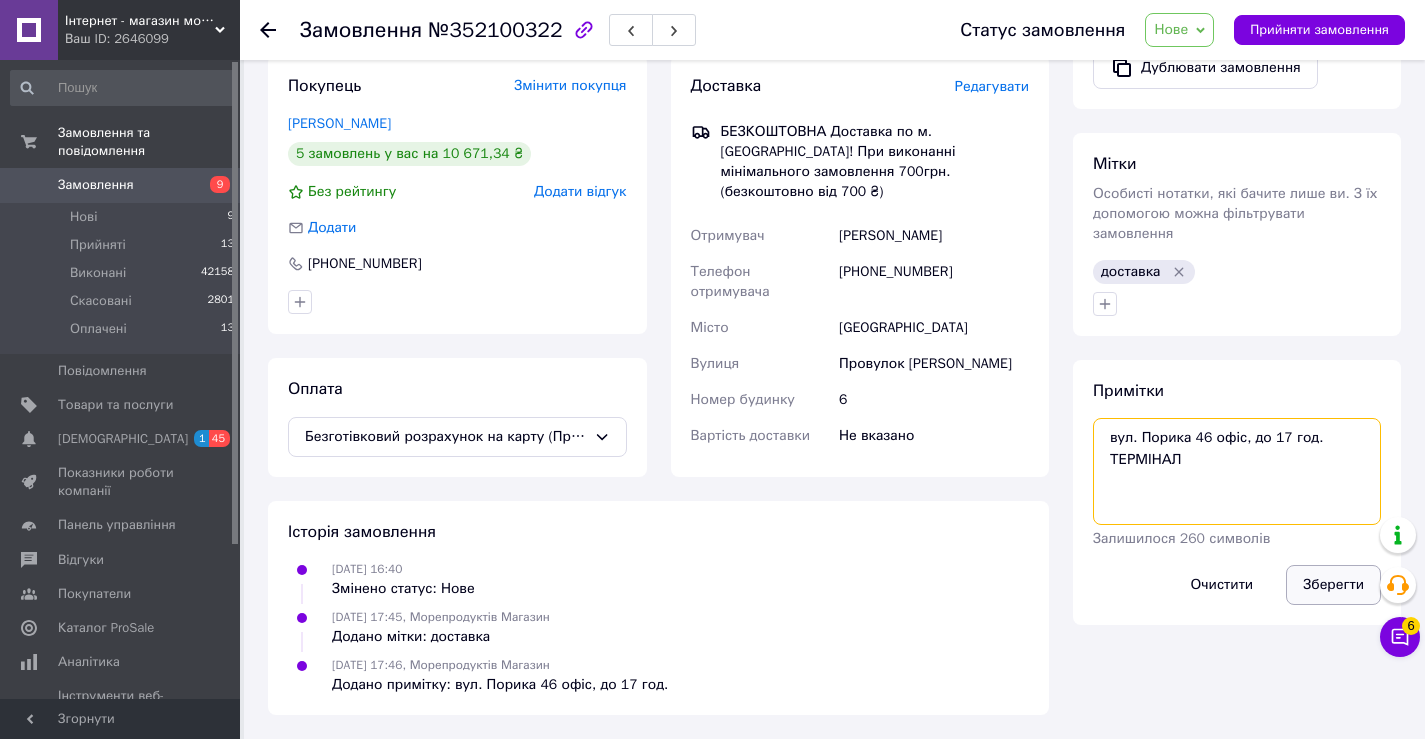 type on "вул. Порика 46 офіс, до 17 год.
ТЕРМІНАЛ" 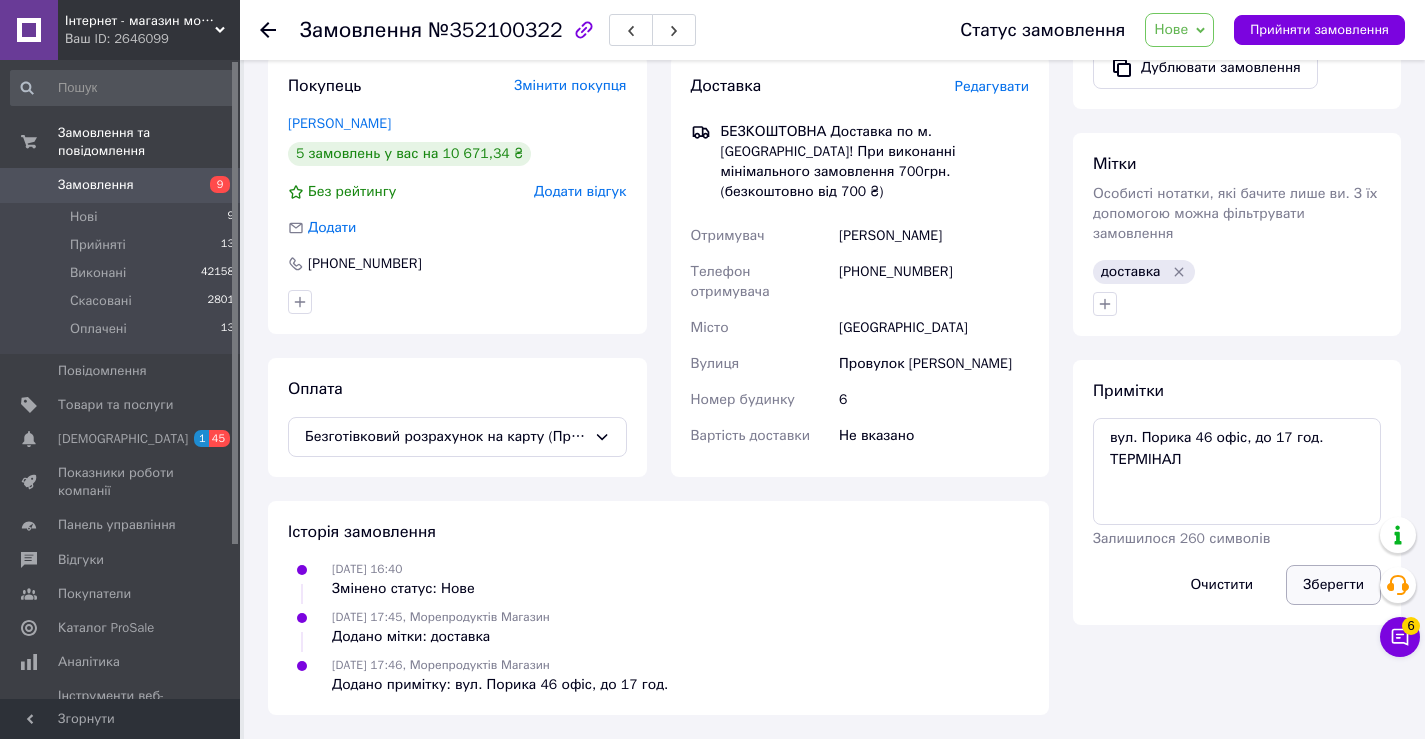 click on "Зберегти" at bounding box center [1333, 585] 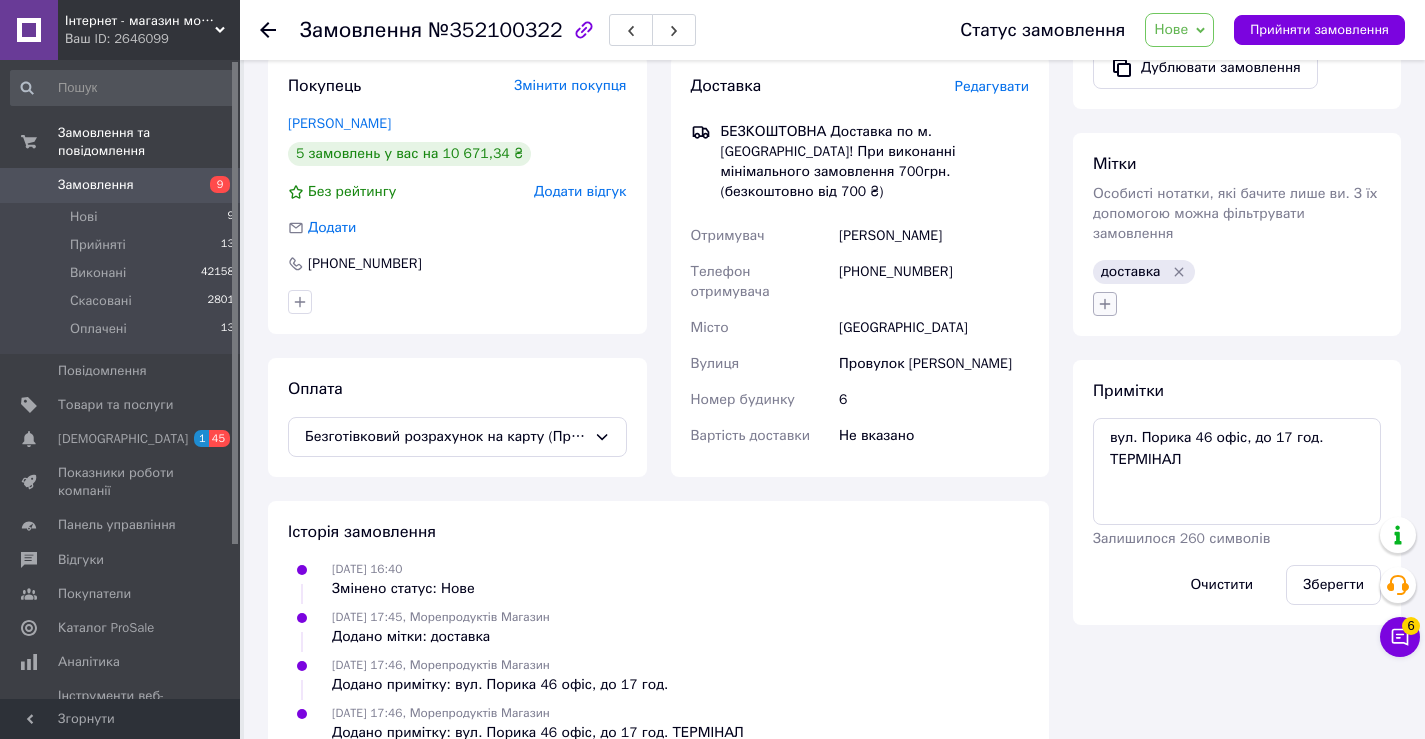 click 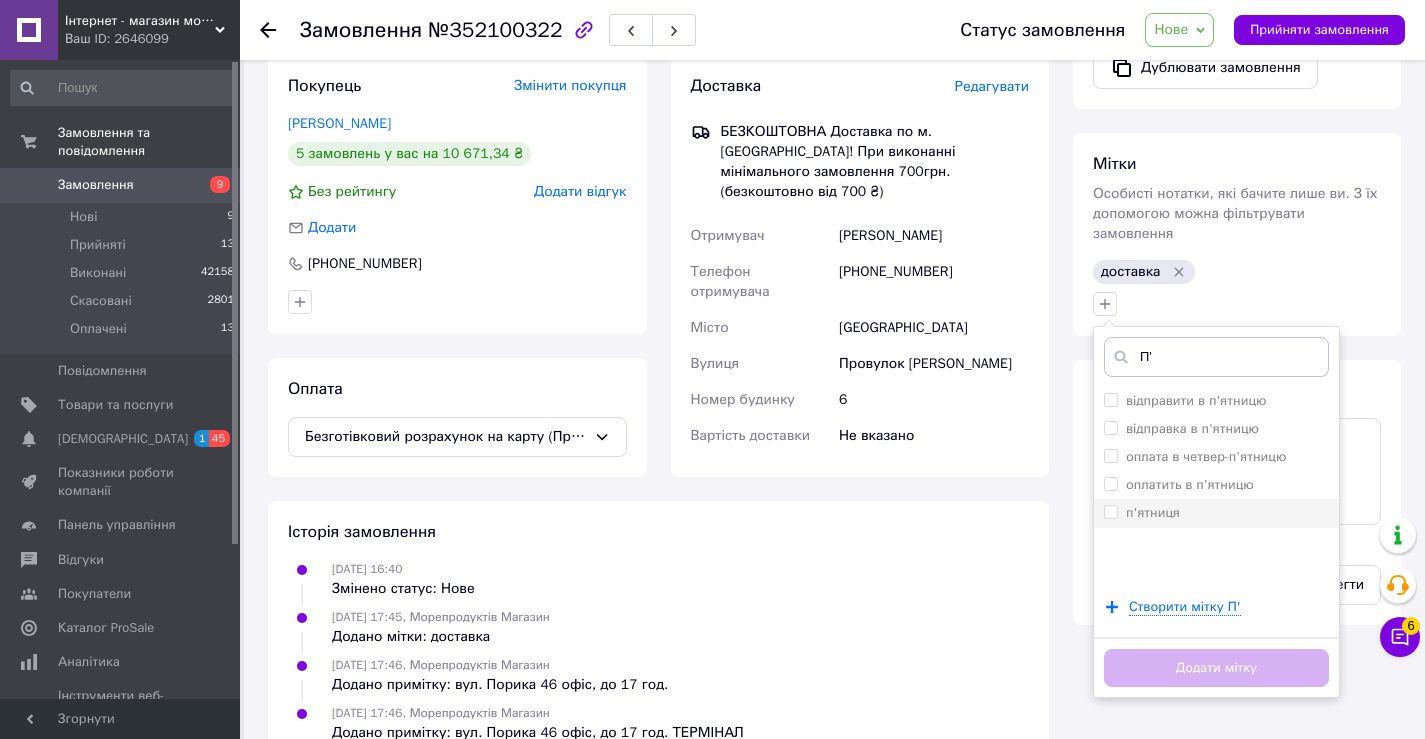 type on "П'" 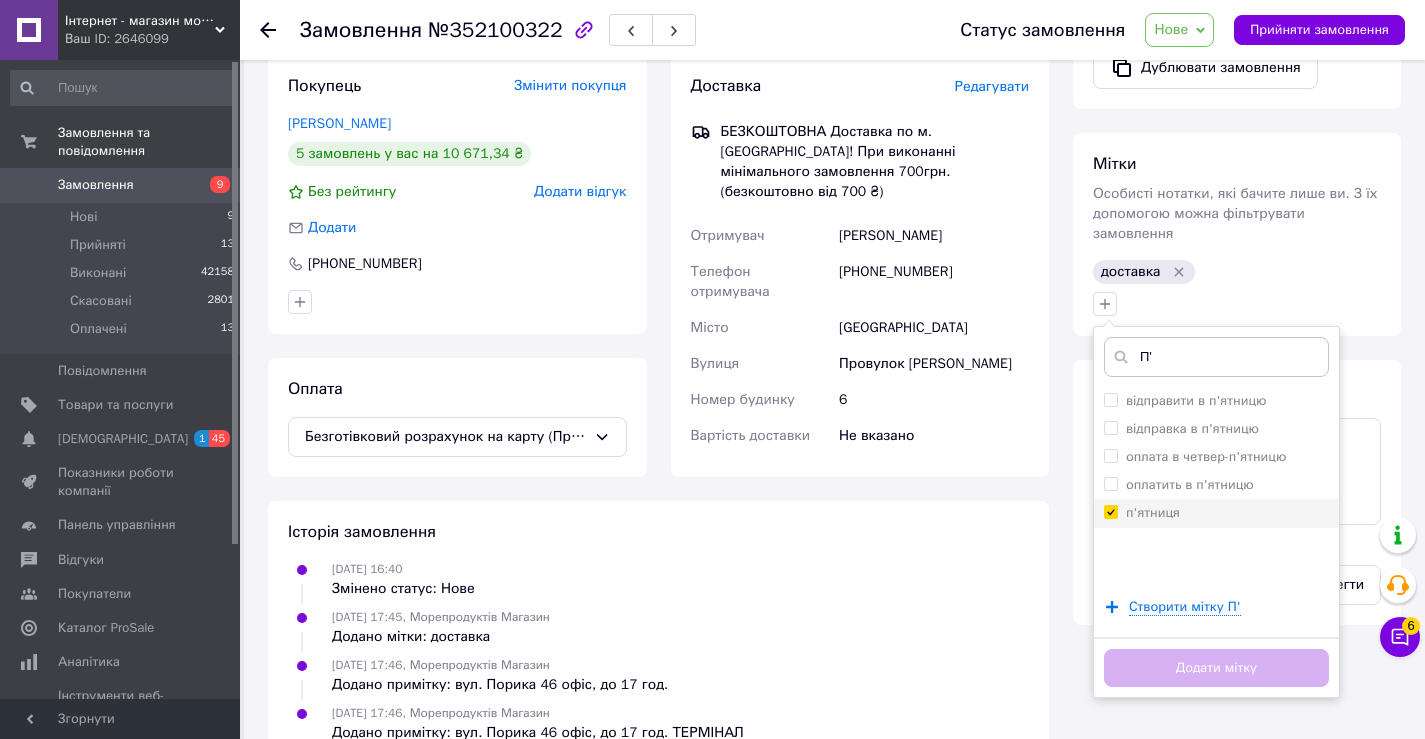 checkbox on "true" 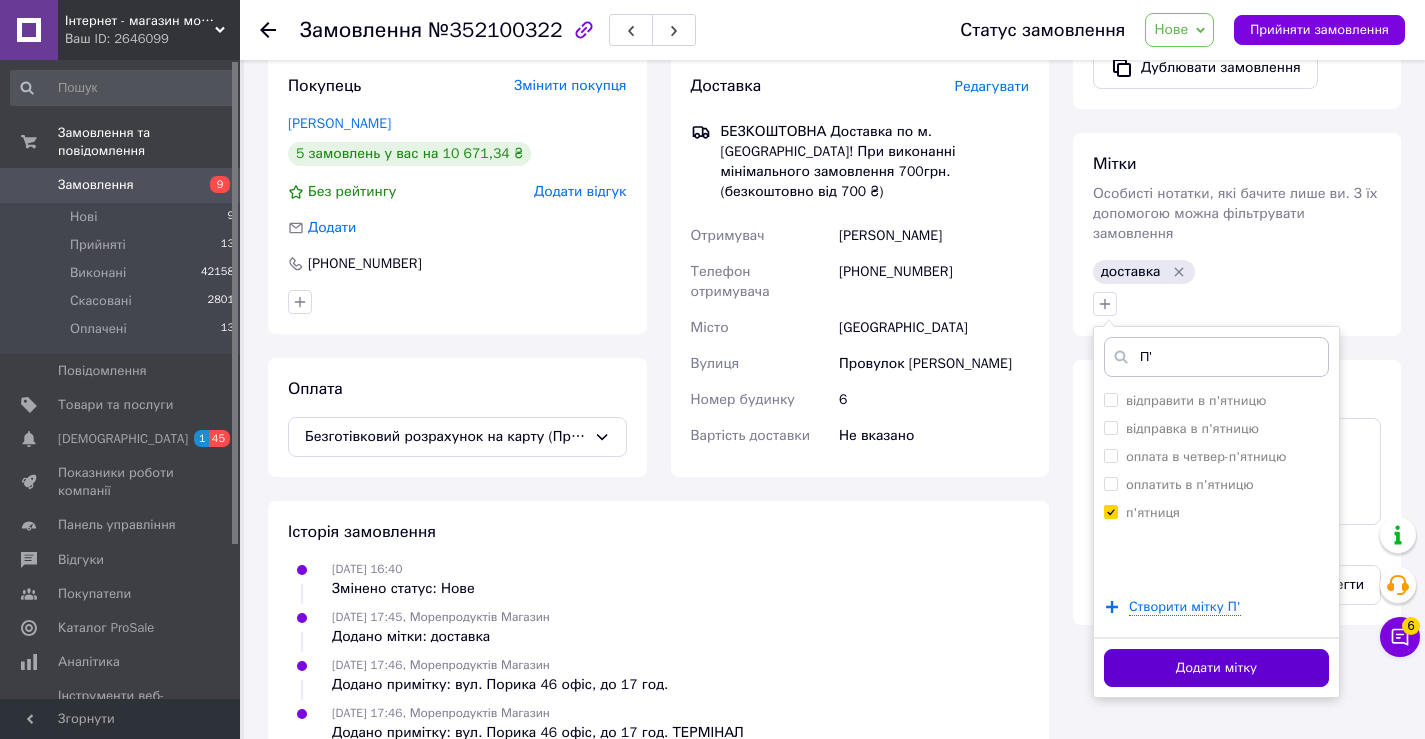 click on "Додати мітку" at bounding box center [1216, 668] 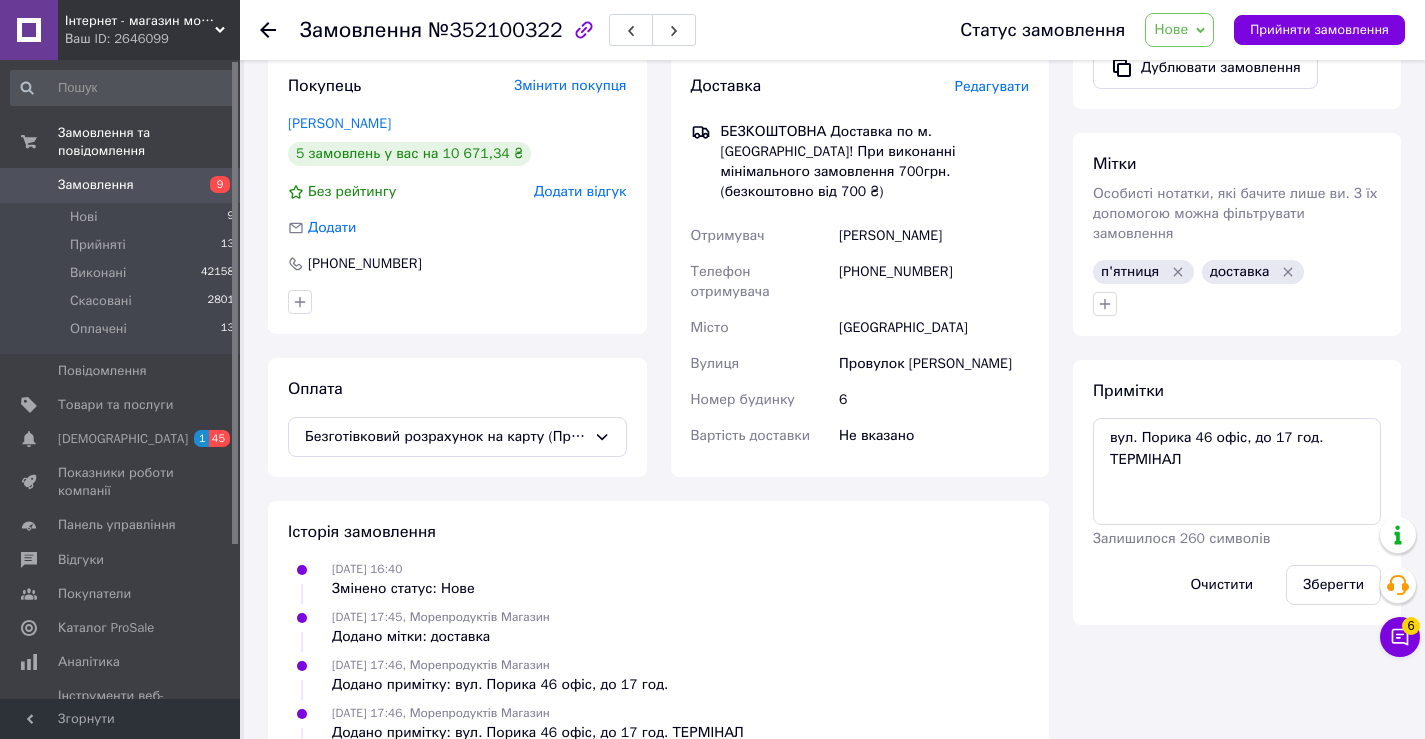 drag, startPoint x: 1322, startPoint y: 572, endPoint x: 1322, endPoint y: 529, distance: 43 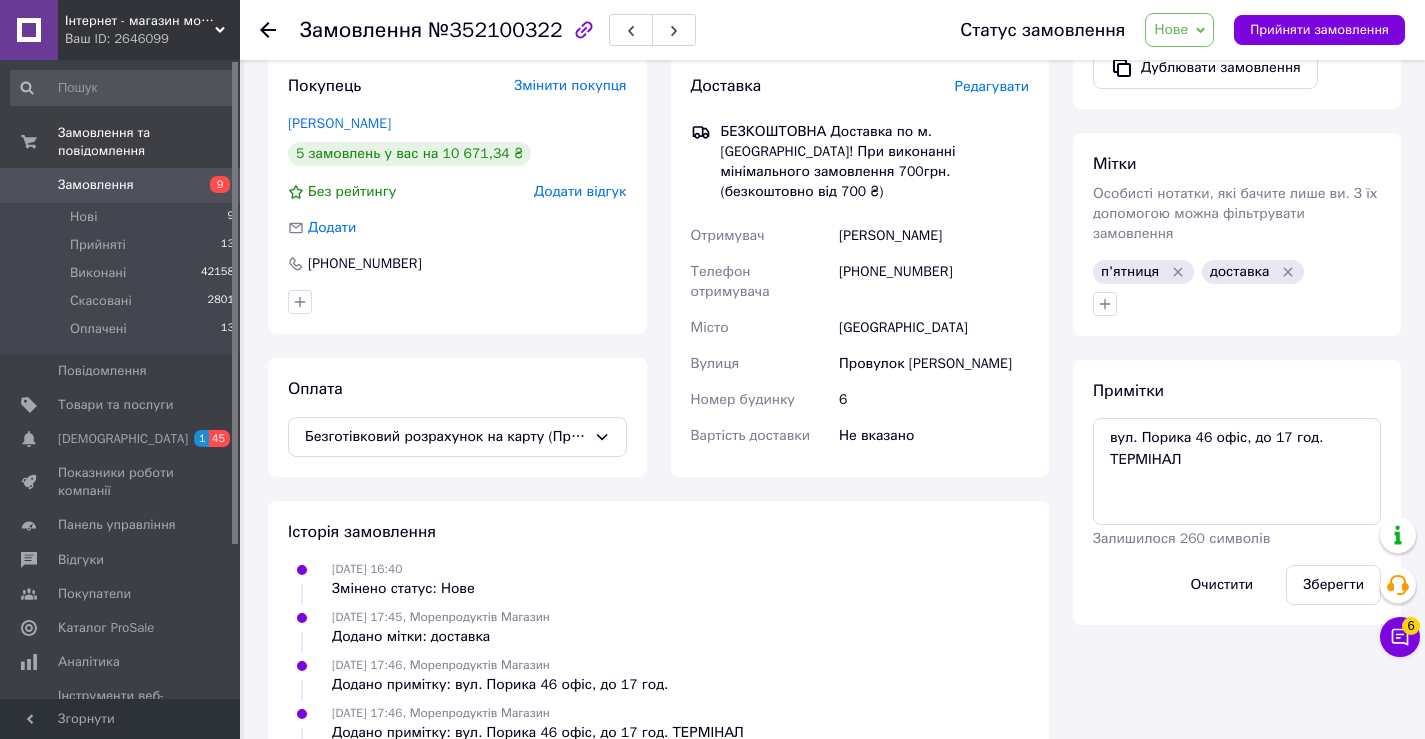 click on "Нове" at bounding box center (1171, 29) 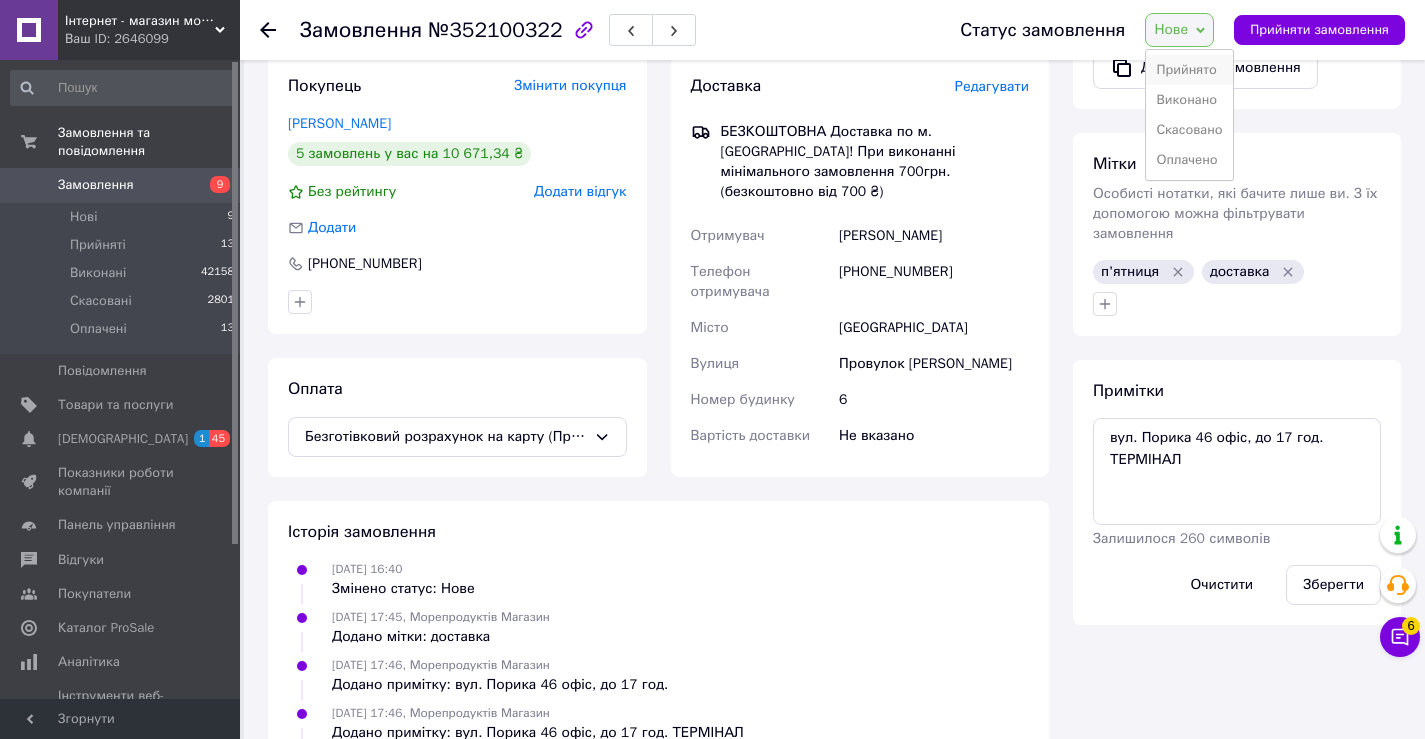 click on "Прийнято" at bounding box center (1189, 70) 